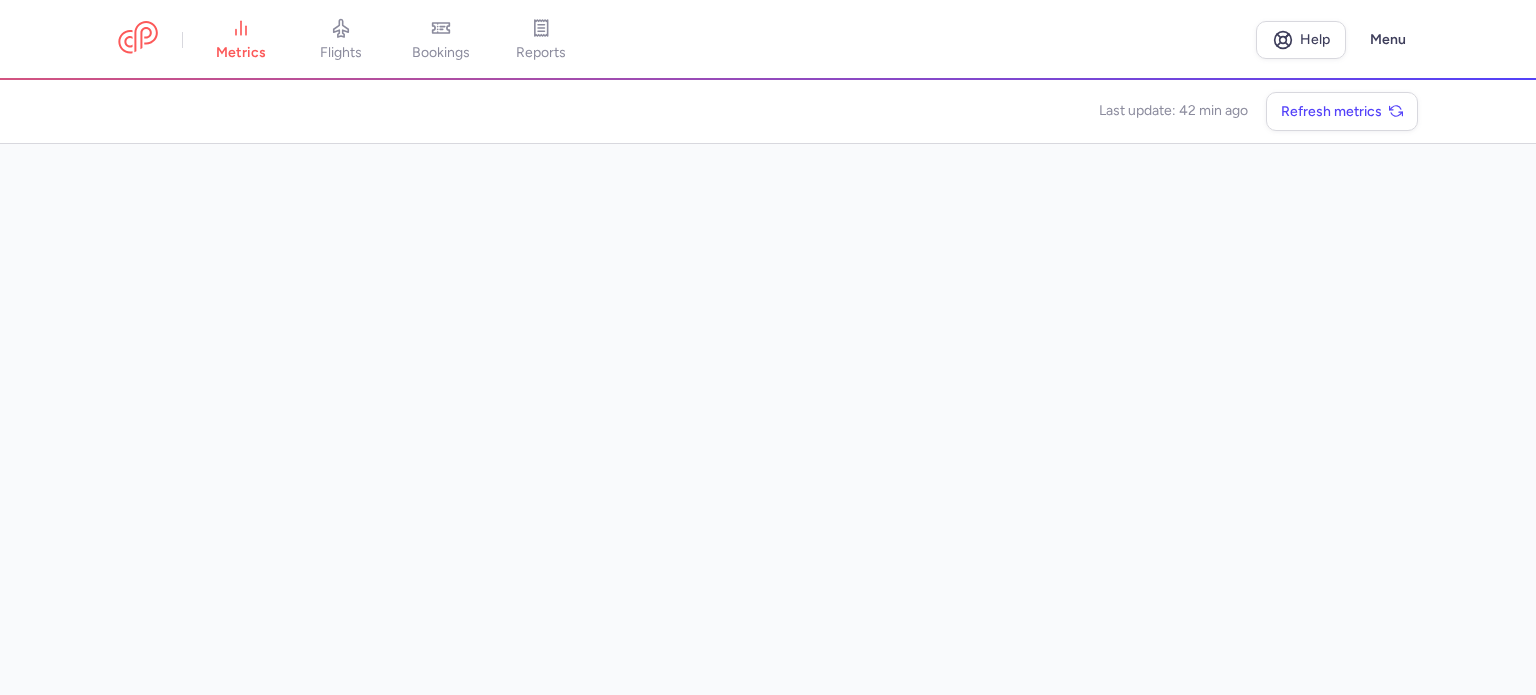 scroll, scrollTop: 0, scrollLeft: 0, axis: both 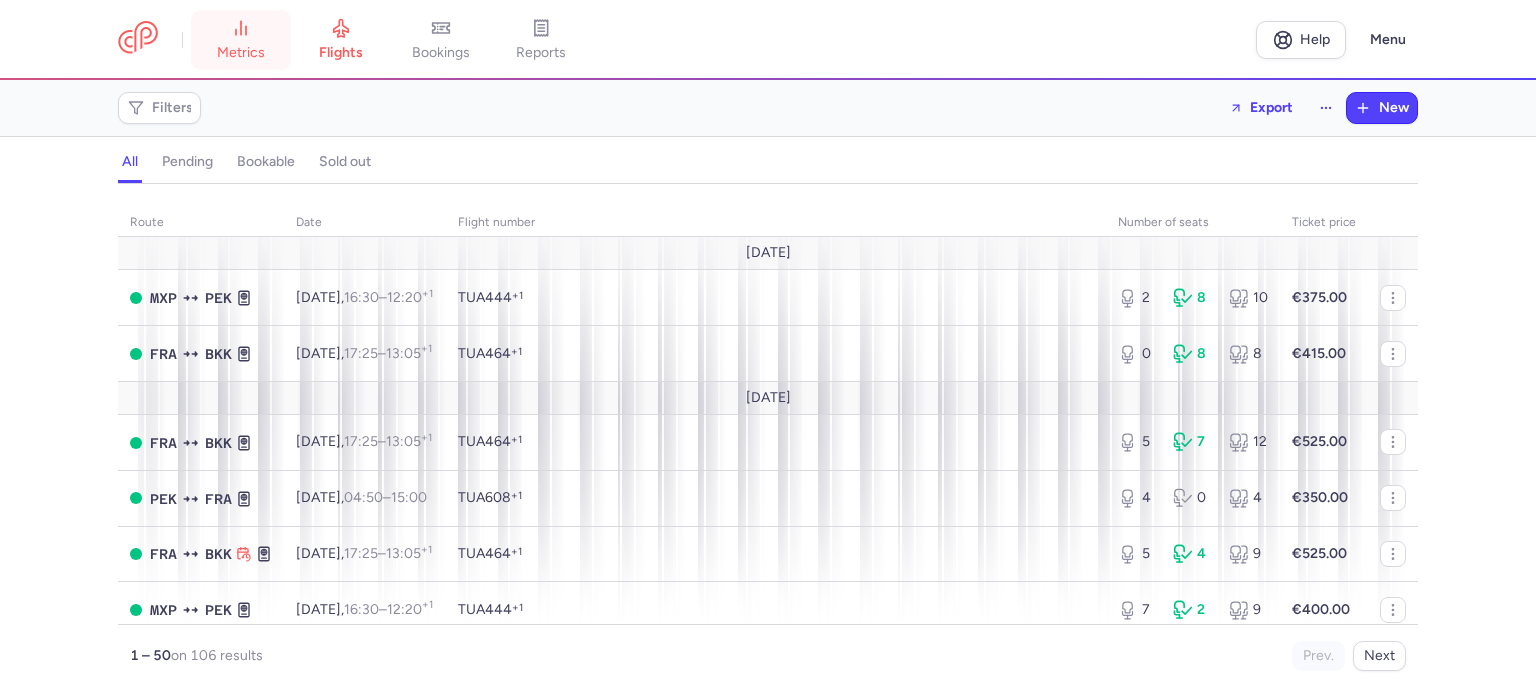 click on "metrics" at bounding box center (241, 40) 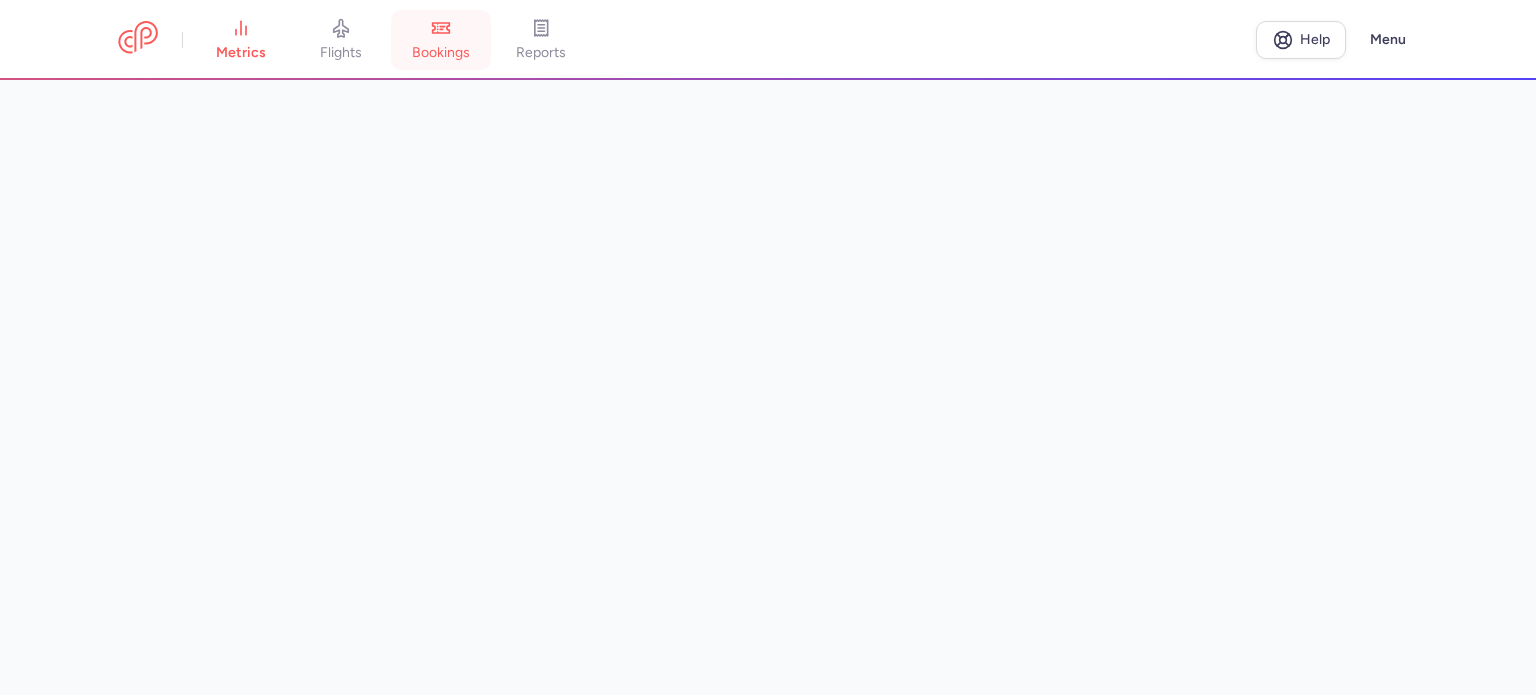click on "bookings" at bounding box center (441, 40) 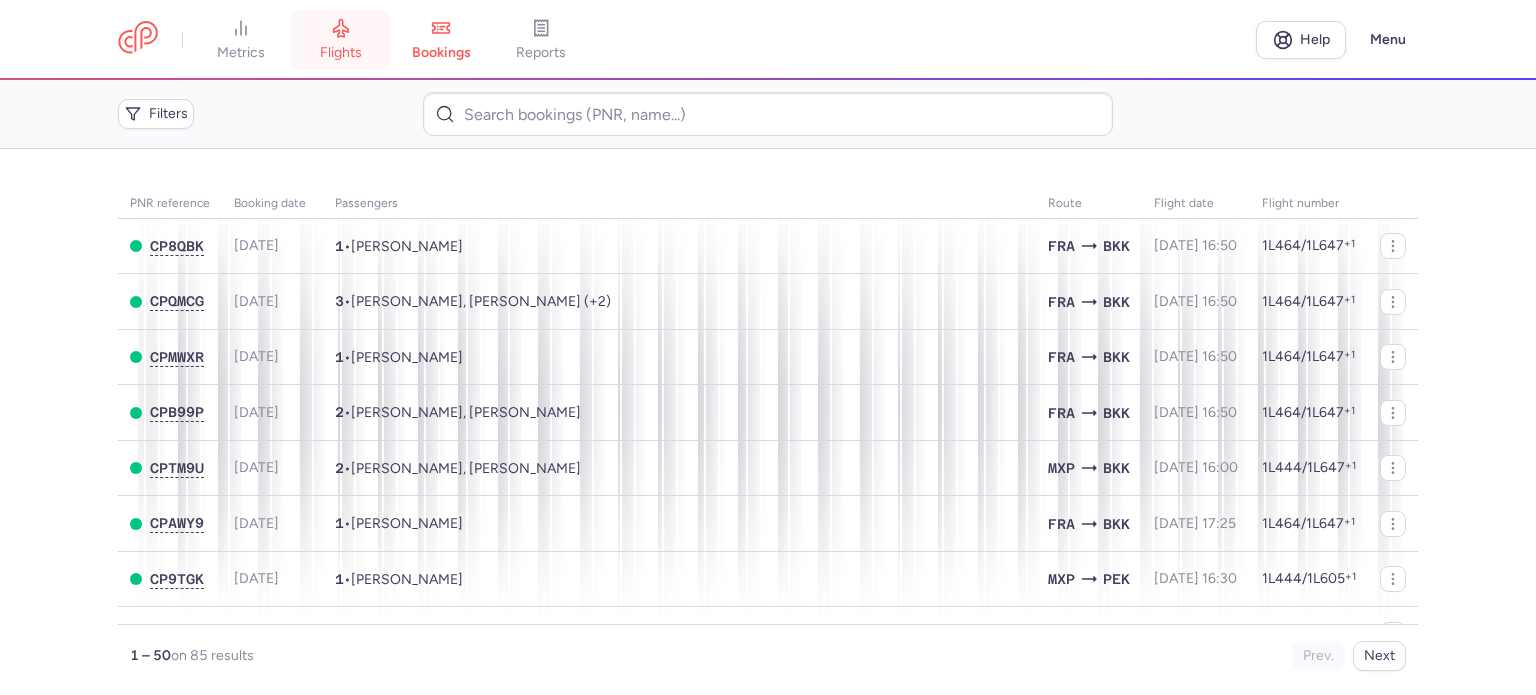 click on "flights" at bounding box center (341, 53) 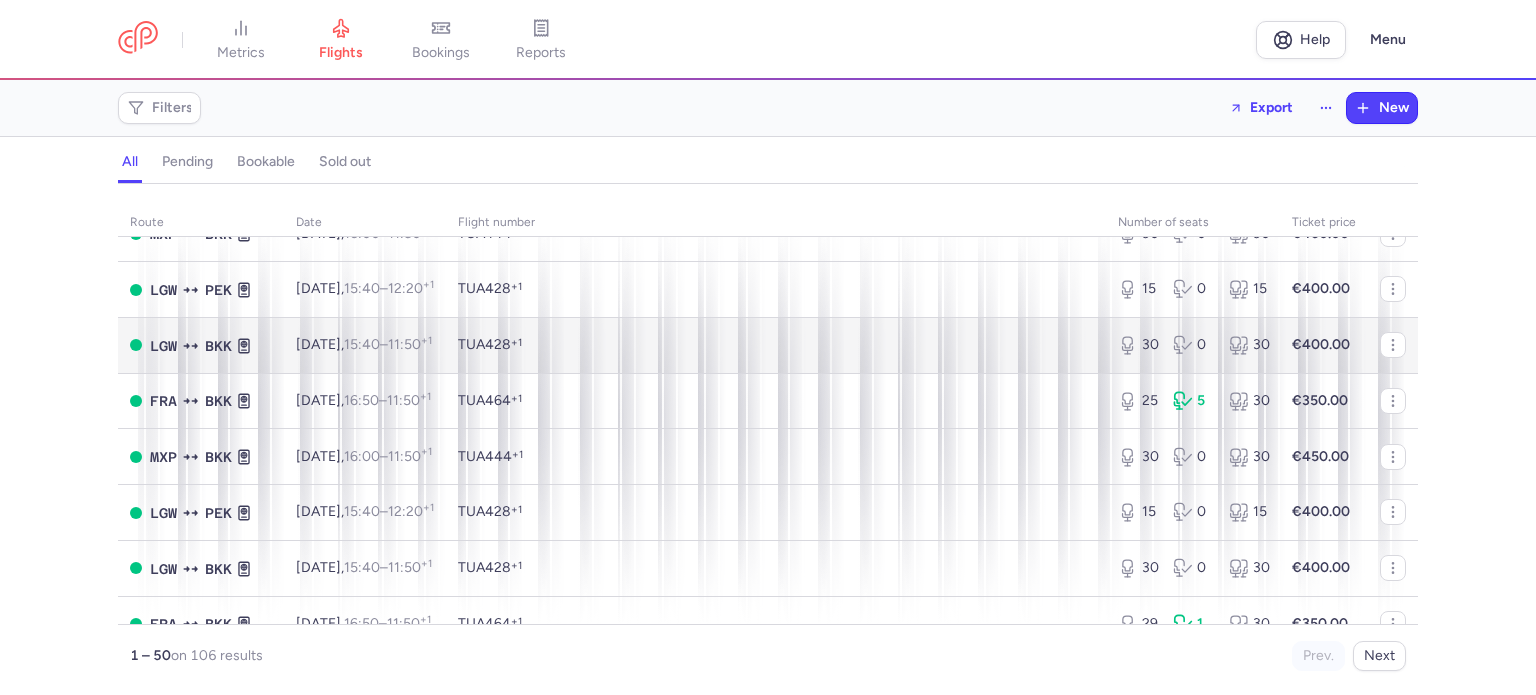 scroll, scrollTop: 1100, scrollLeft: 0, axis: vertical 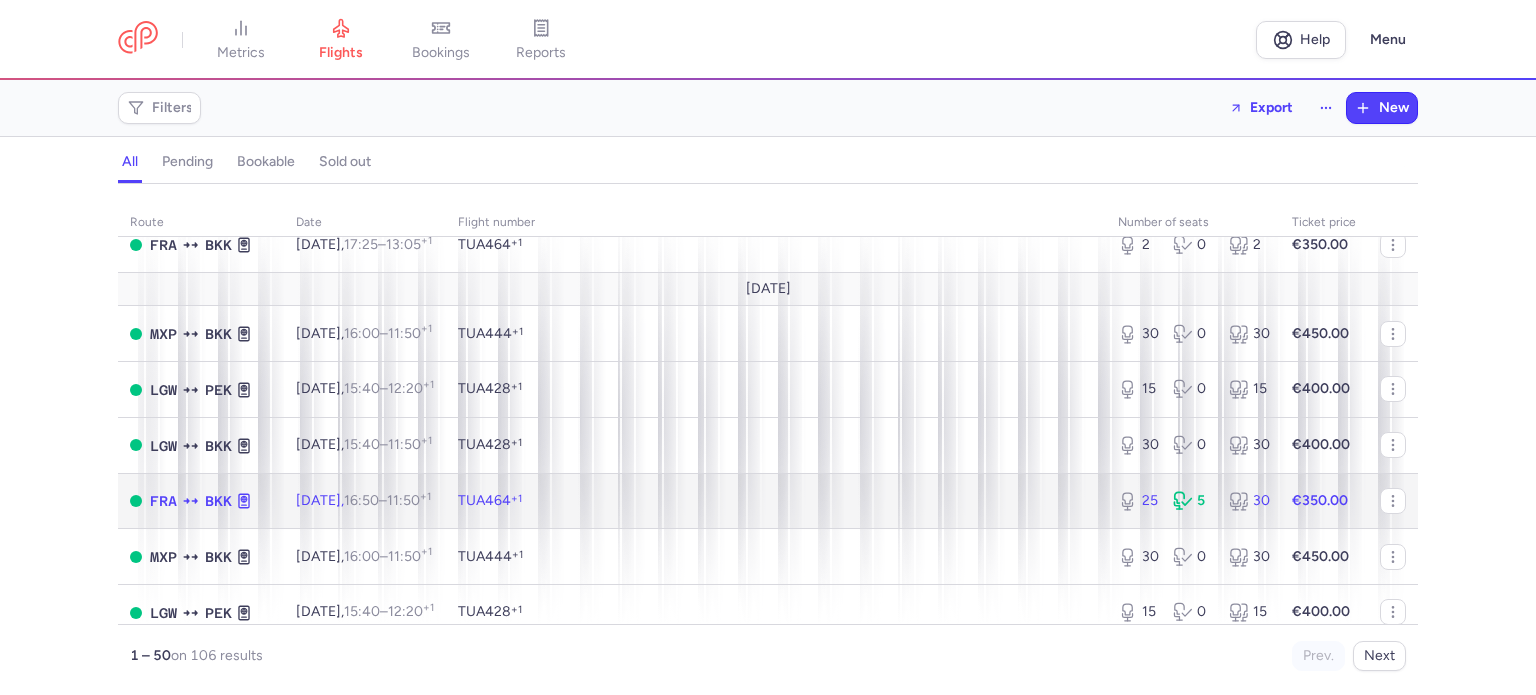 click on "€350.00" 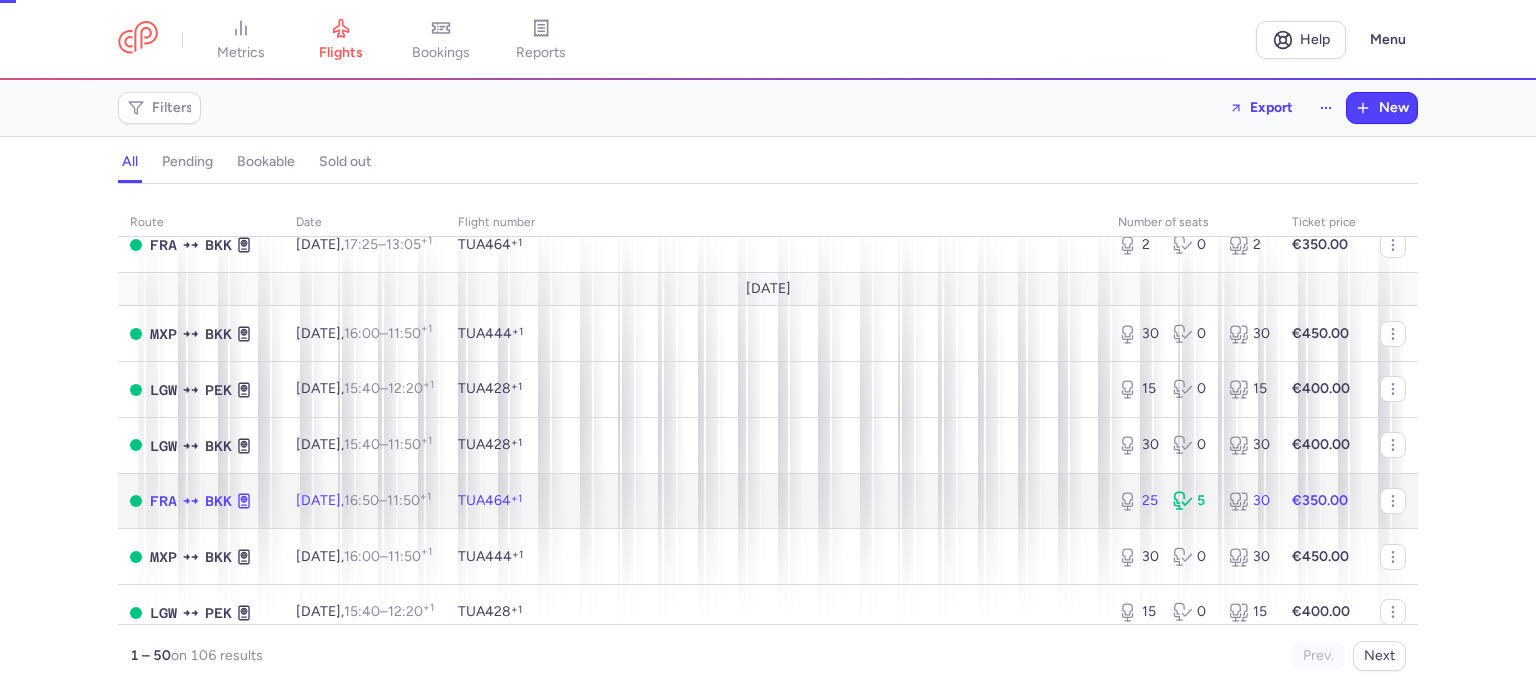 select on "days" 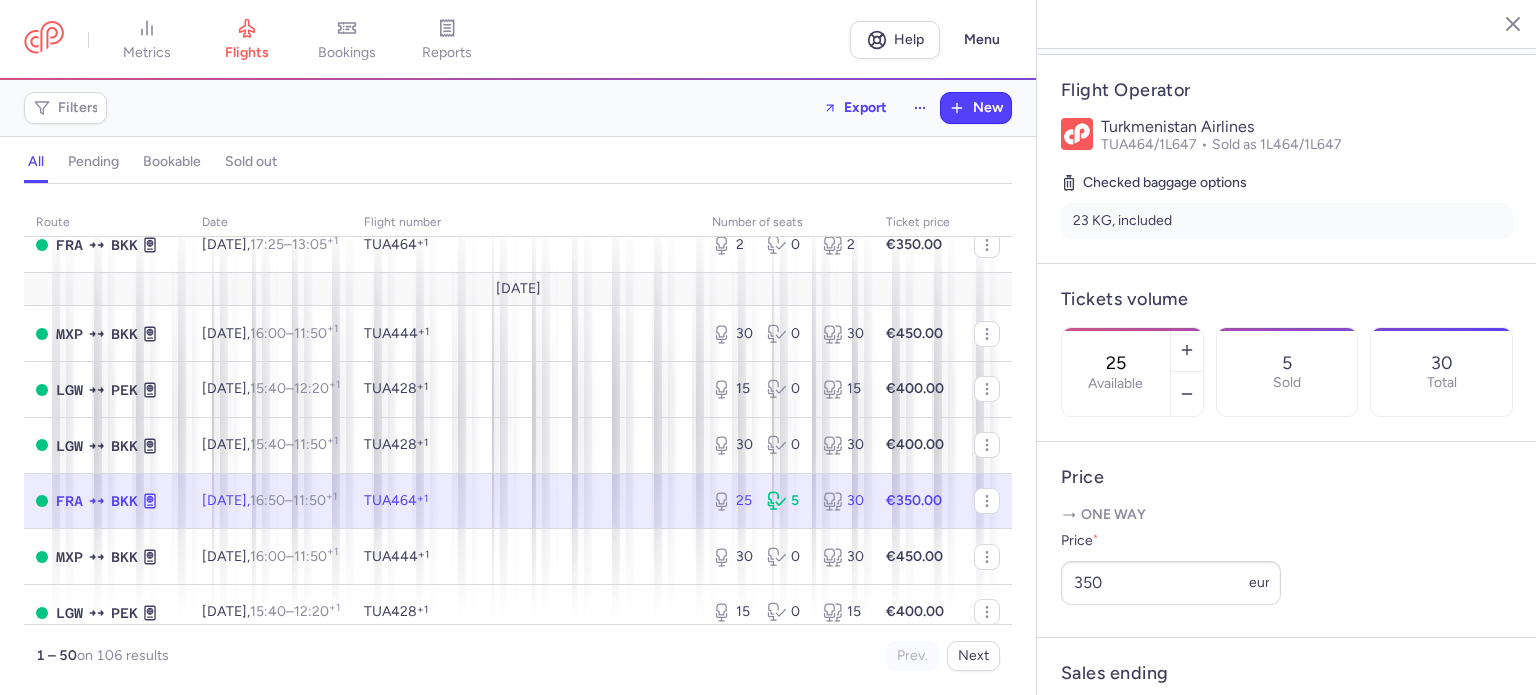 scroll, scrollTop: 400, scrollLeft: 0, axis: vertical 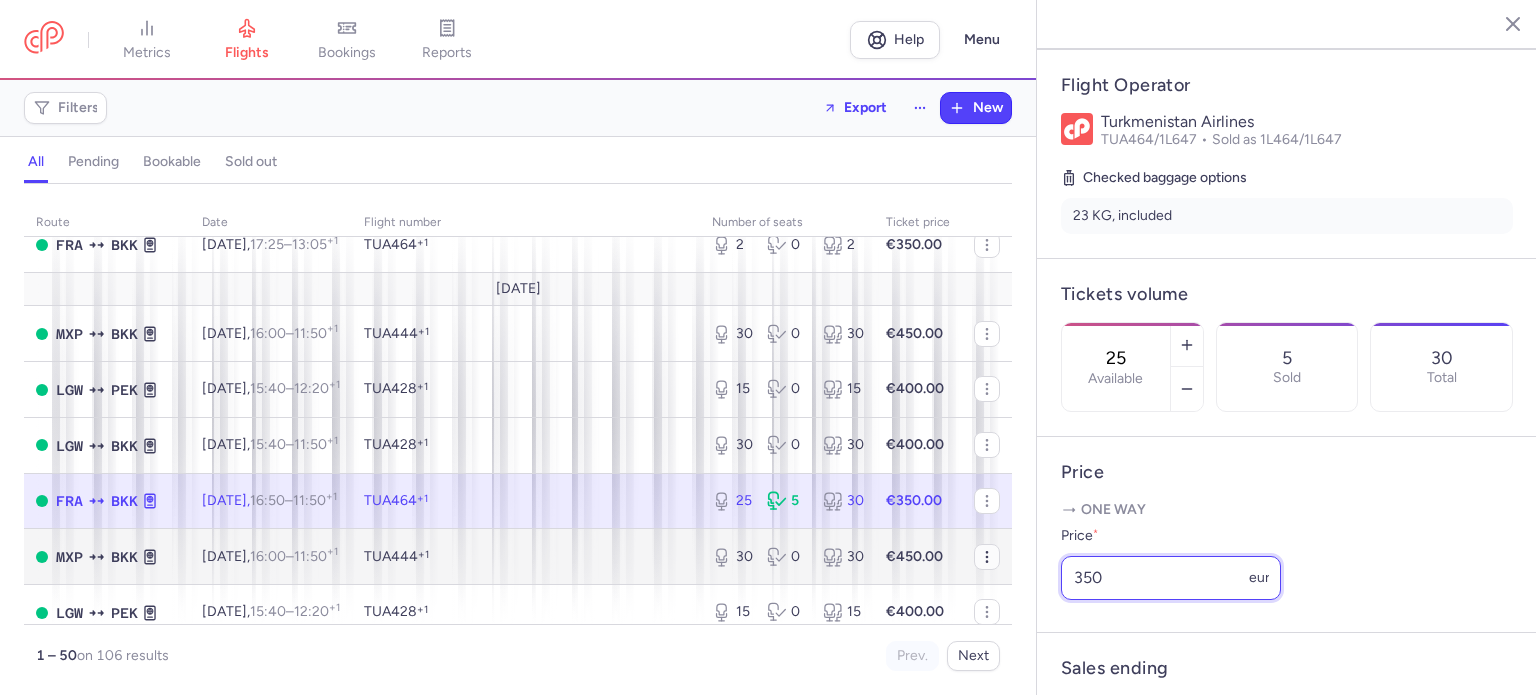 drag, startPoint x: 1134, startPoint y: 615, endPoint x: 964, endPoint y: 575, distance: 174.64249 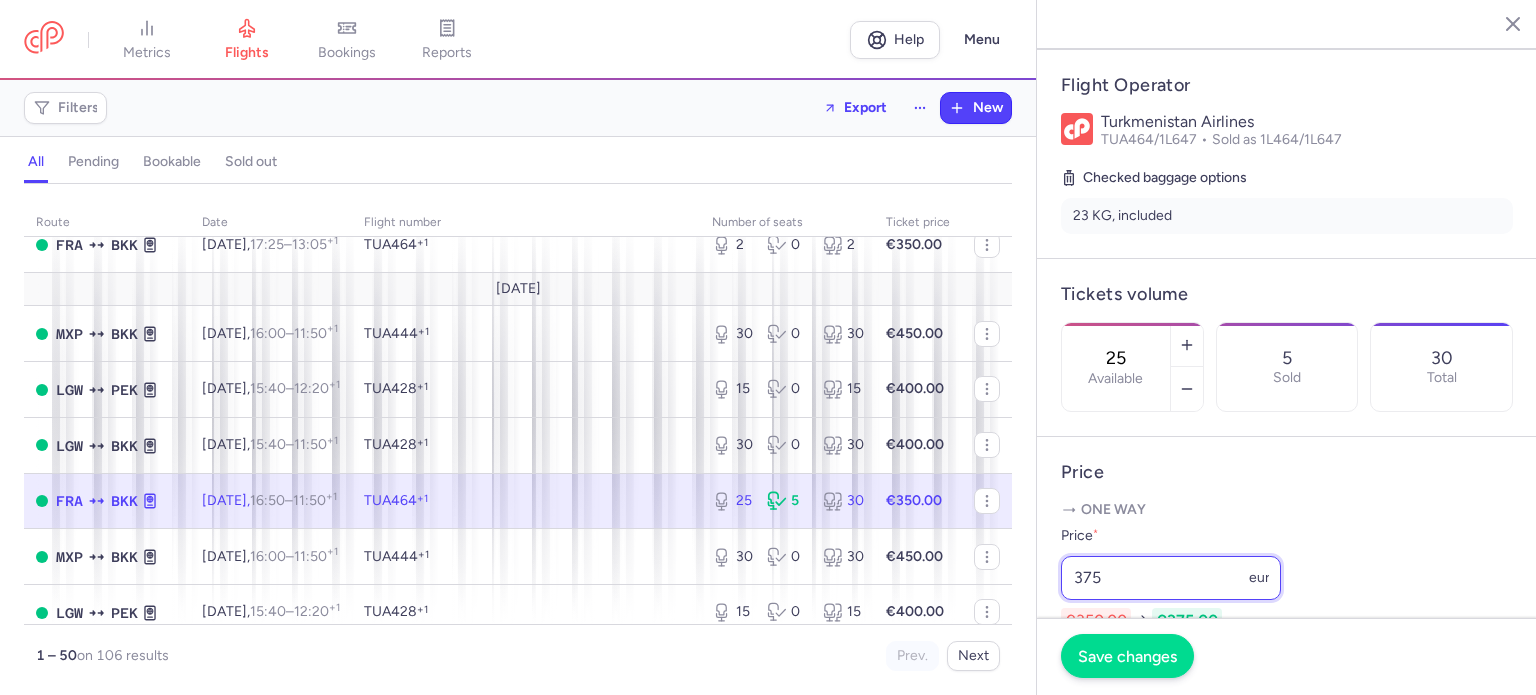 type on "375" 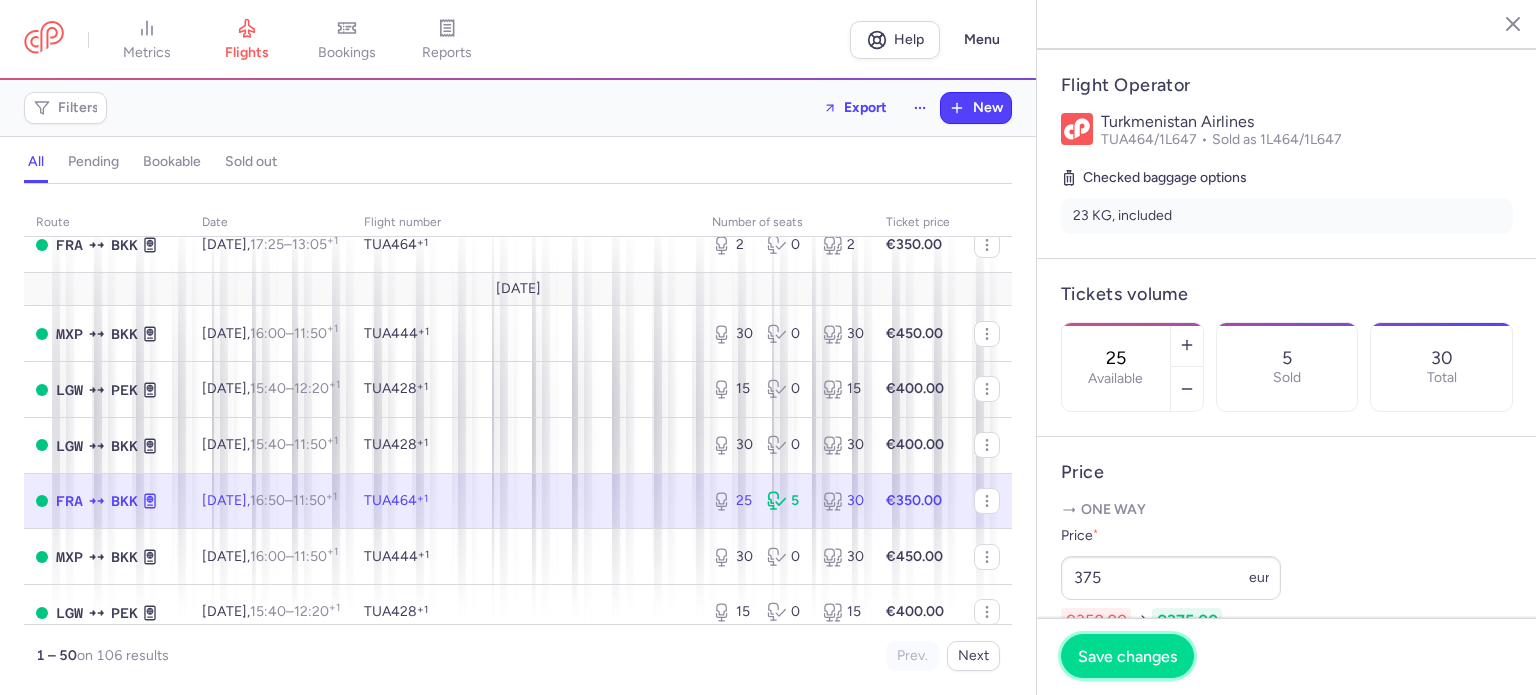 click on "Save changes" at bounding box center [1127, 656] 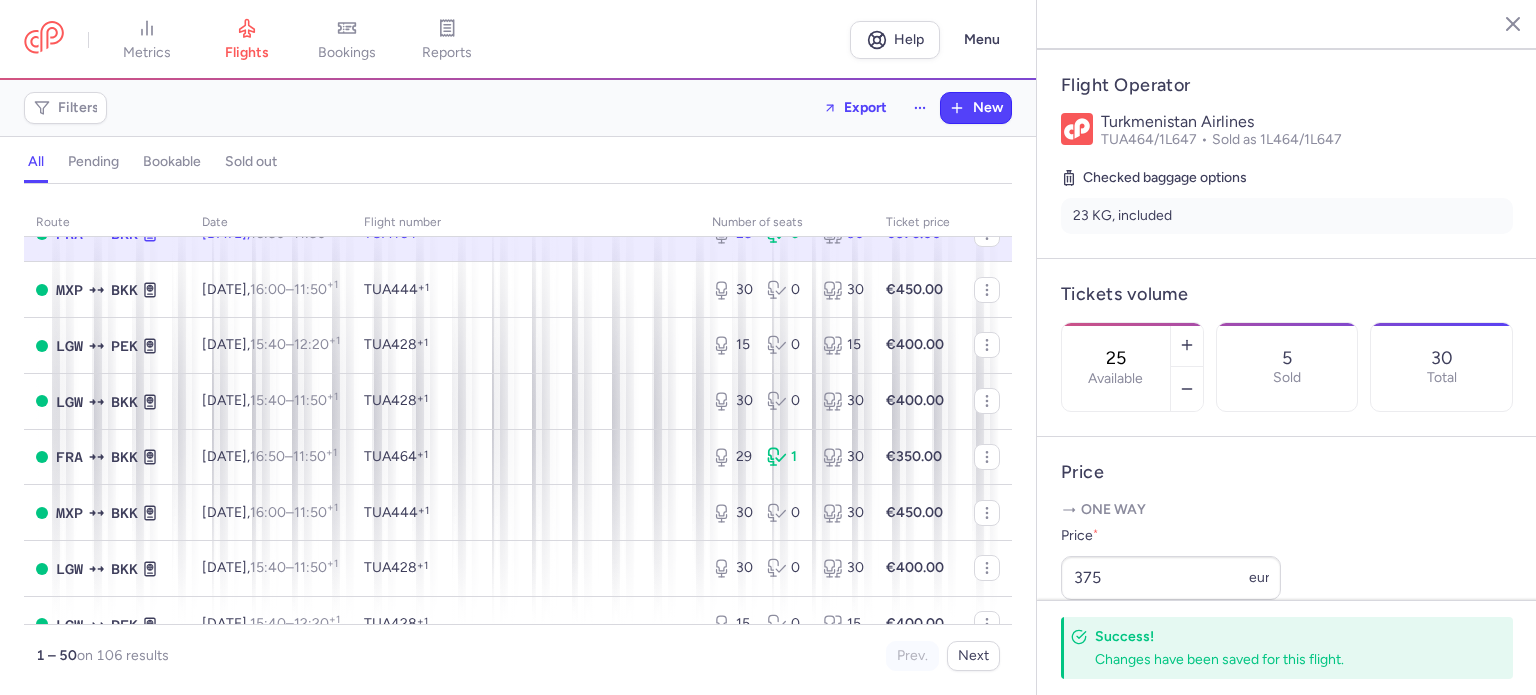 scroll, scrollTop: 1400, scrollLeft: 0, axis: vertical 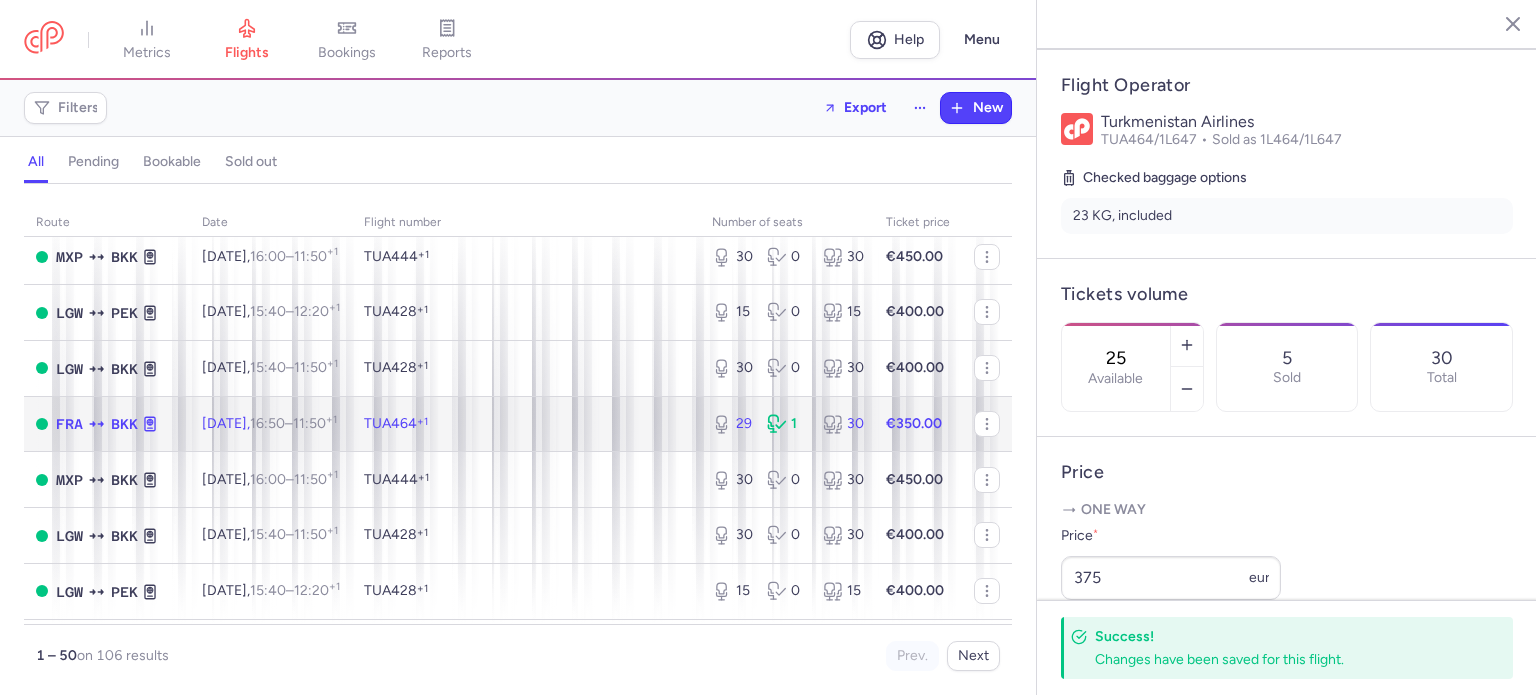 click on "€350.00" 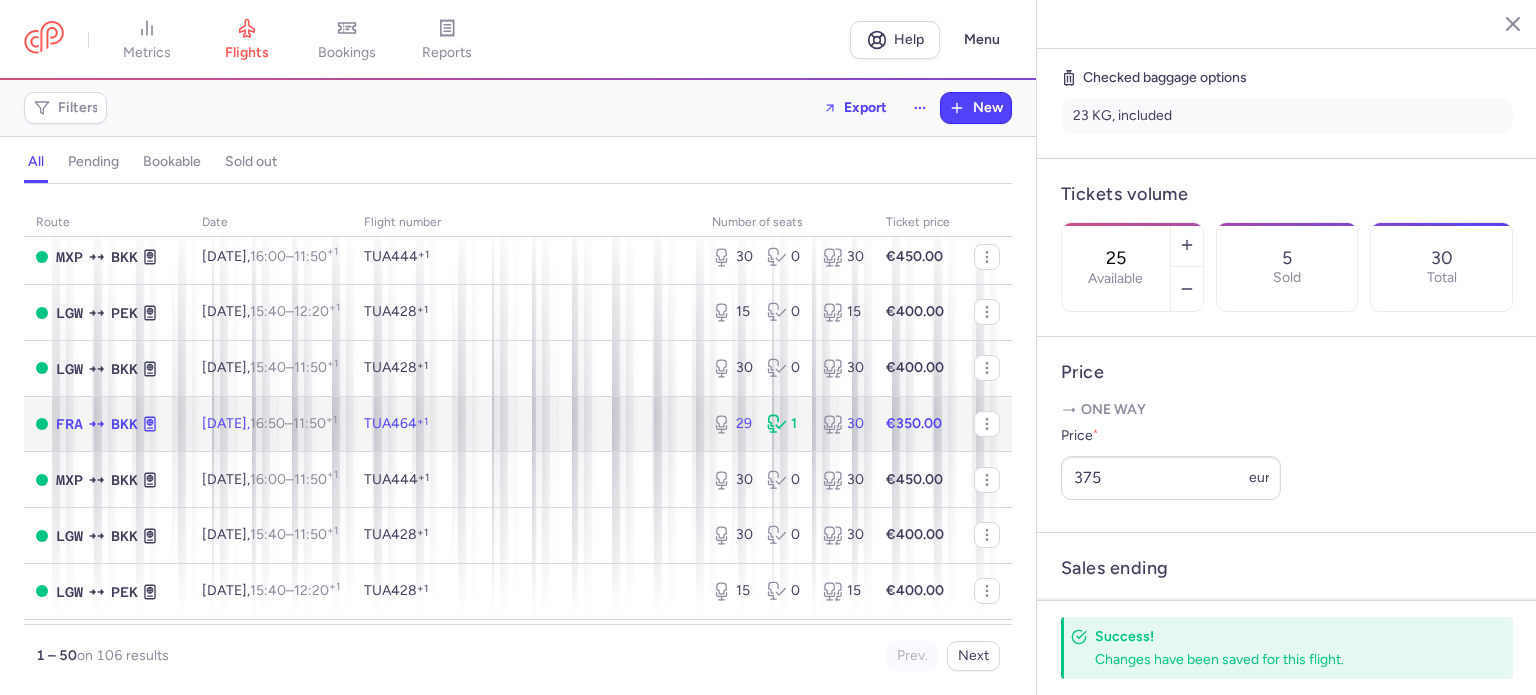 click on "TUA464  +1" 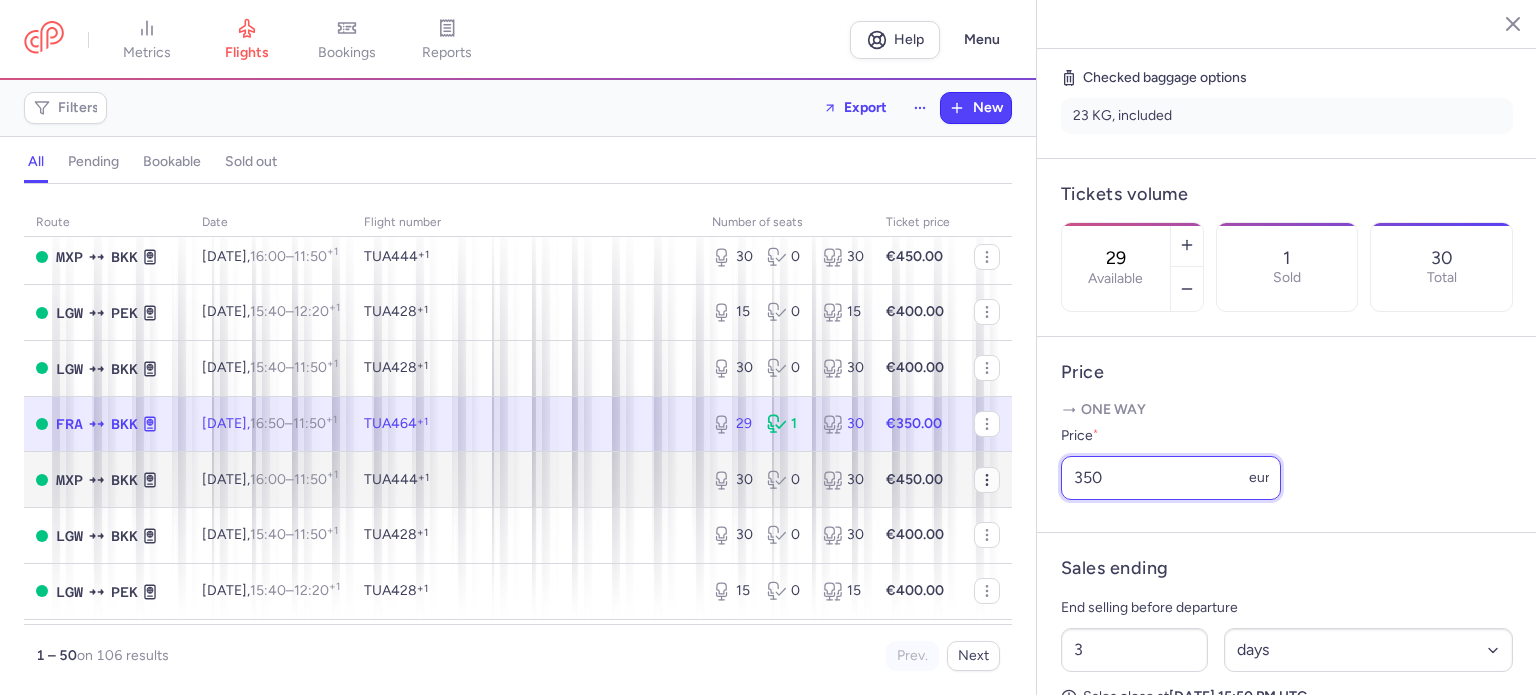 drag, startPoint x: 1154, startPoint y: 500, endPoint x: 976, endPoint y: 500, distance: 178 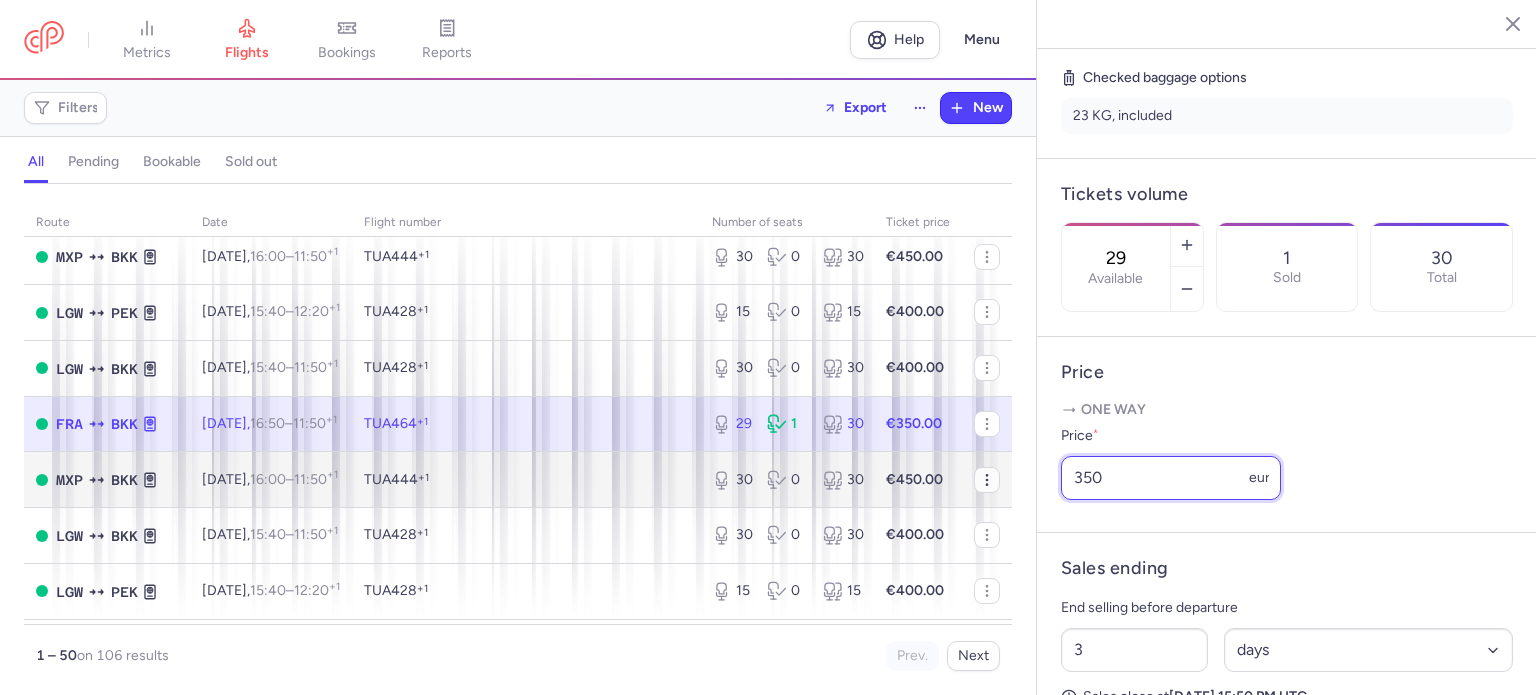 click on "metrics flights bookings reports  Help  Menu Filters  Export  New all pending bookable sold out route date Flight number number of seats Ticket price [DATE]  MXP  PEK [DATE]  16:30  –  12:20  +1  TUA444  +1 2 8 10 €375.00  FRA  BKK [DATE]  17:25  –  13:05  +1  TUA464  +1 0 8 8 €415.00 [DATE]  FRA  BKK [DATE]  17:25  –  13:05  +1  TUA464  +1 5 7 12 €525.00  PEK  FRA [DATE]  04:50  –  15:00  +0  TUA608  +1 4 0 4 €350.00  FRA  BKK [DATE]  17:25  –  13:05  +1  TUA464  +1 5 4 9 €525.00  MXP  PEK [DATE]  16:30  –  12:20  +1  TUA444  +1 7 2 9 €400.00  FRA  BKK [DATE]  17:25  –  13:05  +1  TUA464  +1 9 0 9 €525.00  MXP  PEK [DATE]  16:30  –  12:20  +1  TUA444  +1 9 0 9 €300.00  FRA  BKK [DATE]  17:25  –  13:05  +1  TUA464  +1 9 0 9 €475.00  FRA  BKK [DATE]  17:25  –  13:05  +1  TUA464  +1 9 0 9 €475.00 [DATE]  FRA  BKK [DATE]  17:25  –  13:05  +1  TUA464  +1 9 0 9 €425.00  FRA  BKK [DATE]  17:25 2" 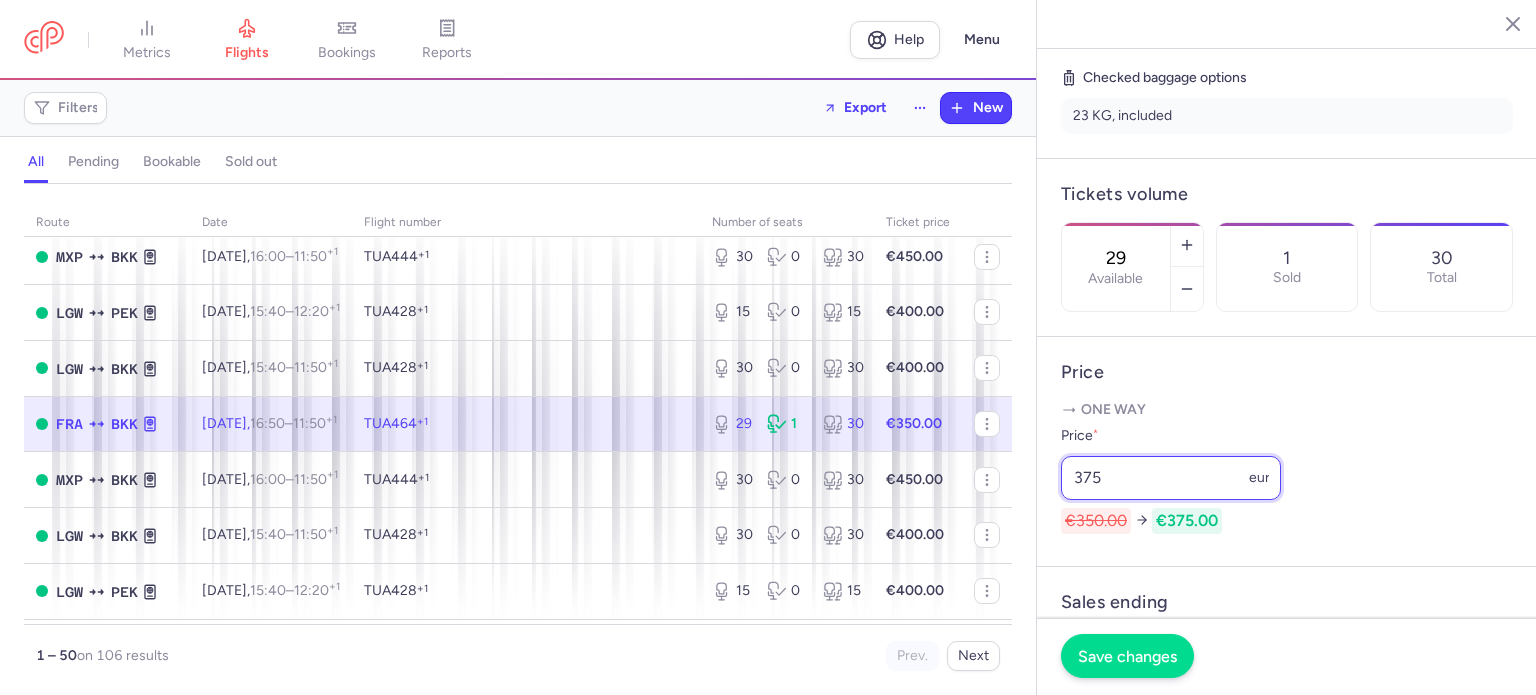 type on "375" 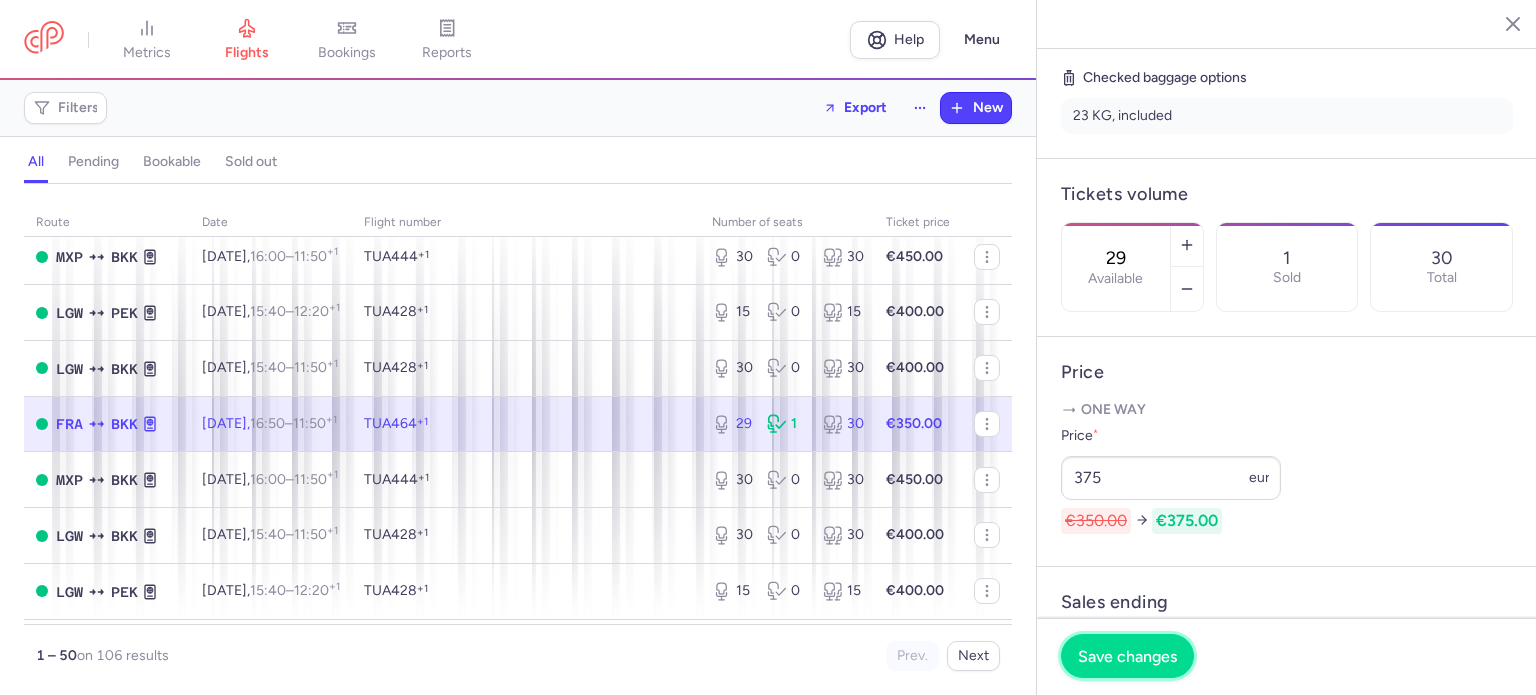 click on "Save changes" at bounding box center (1127, 656) 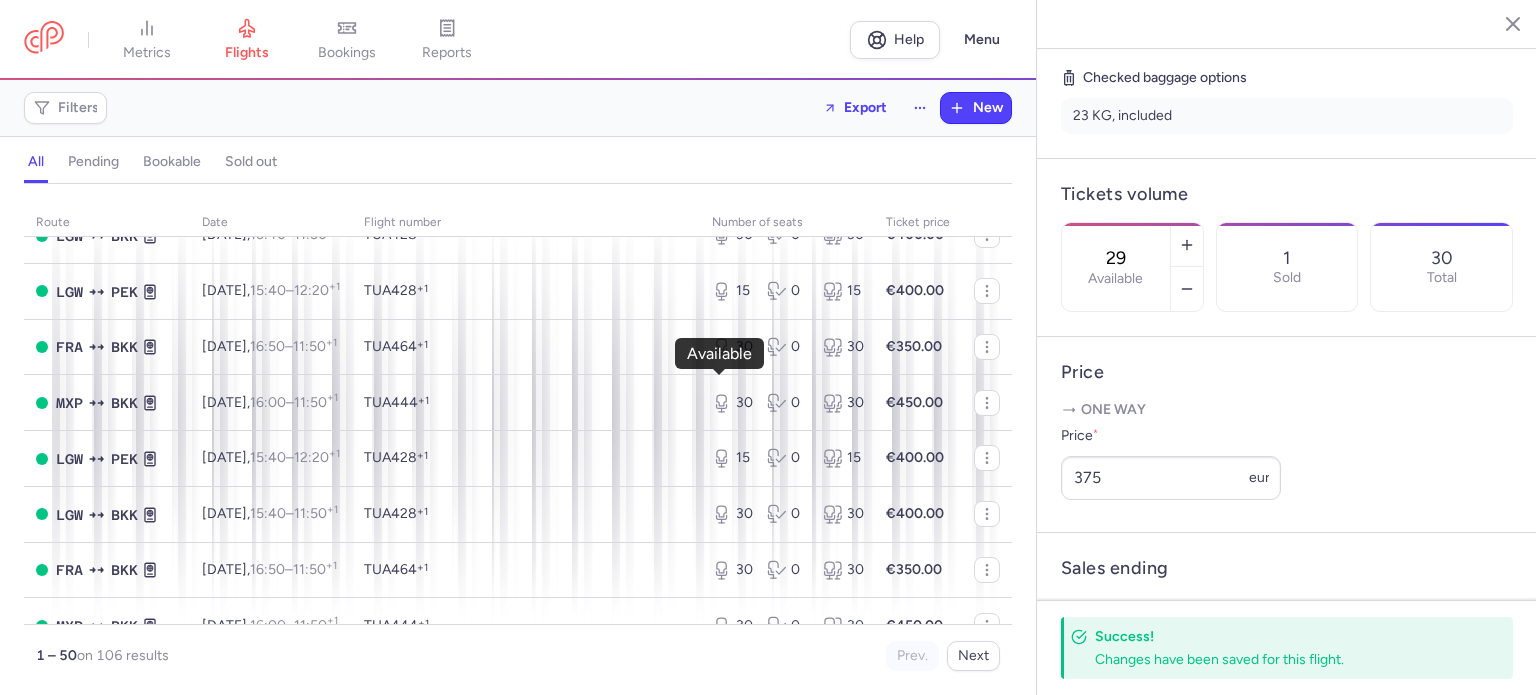 scroll, scrollTop: 1600, scrollLeft: 0, axis: vertical 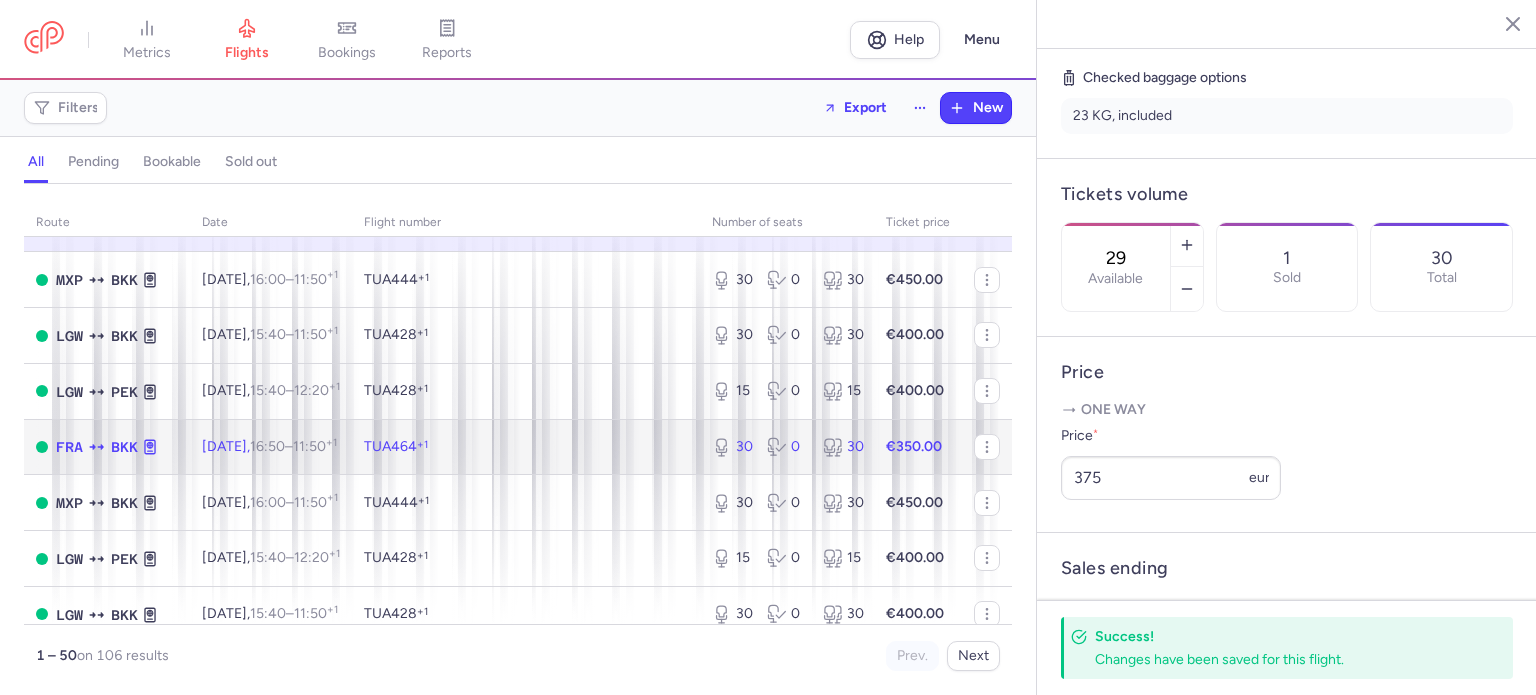 click on "30 0 30" 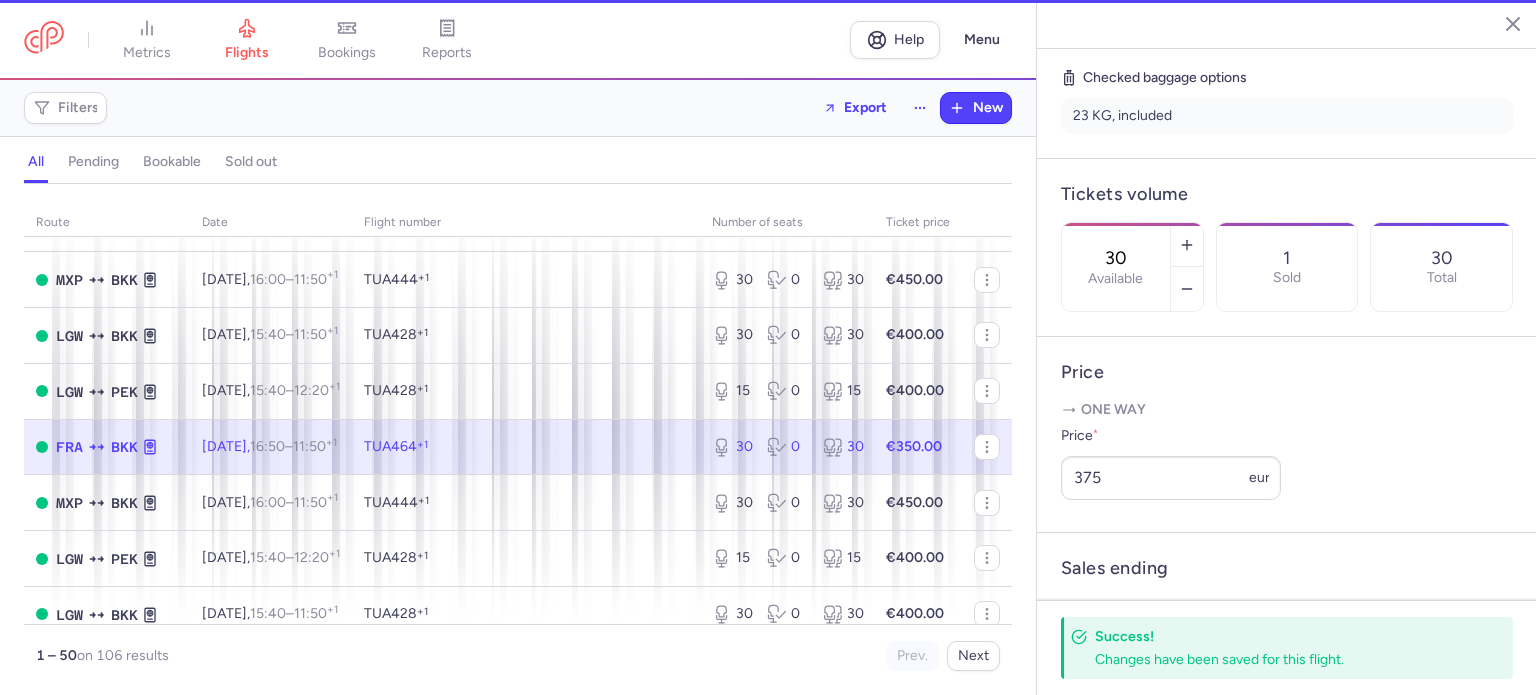 scroll, scrollTop: 484, scrollLeft: 0, axis: vertical 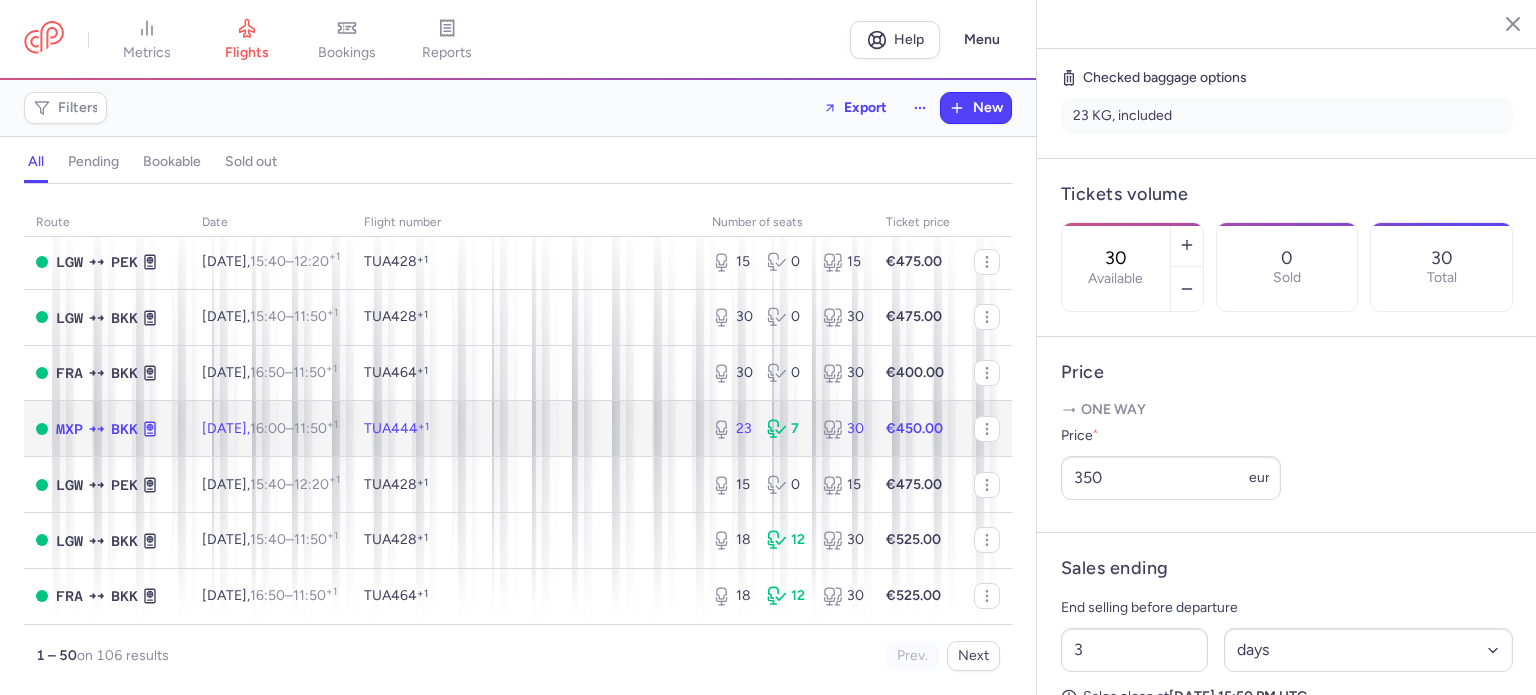 click on "TUA444  +1" 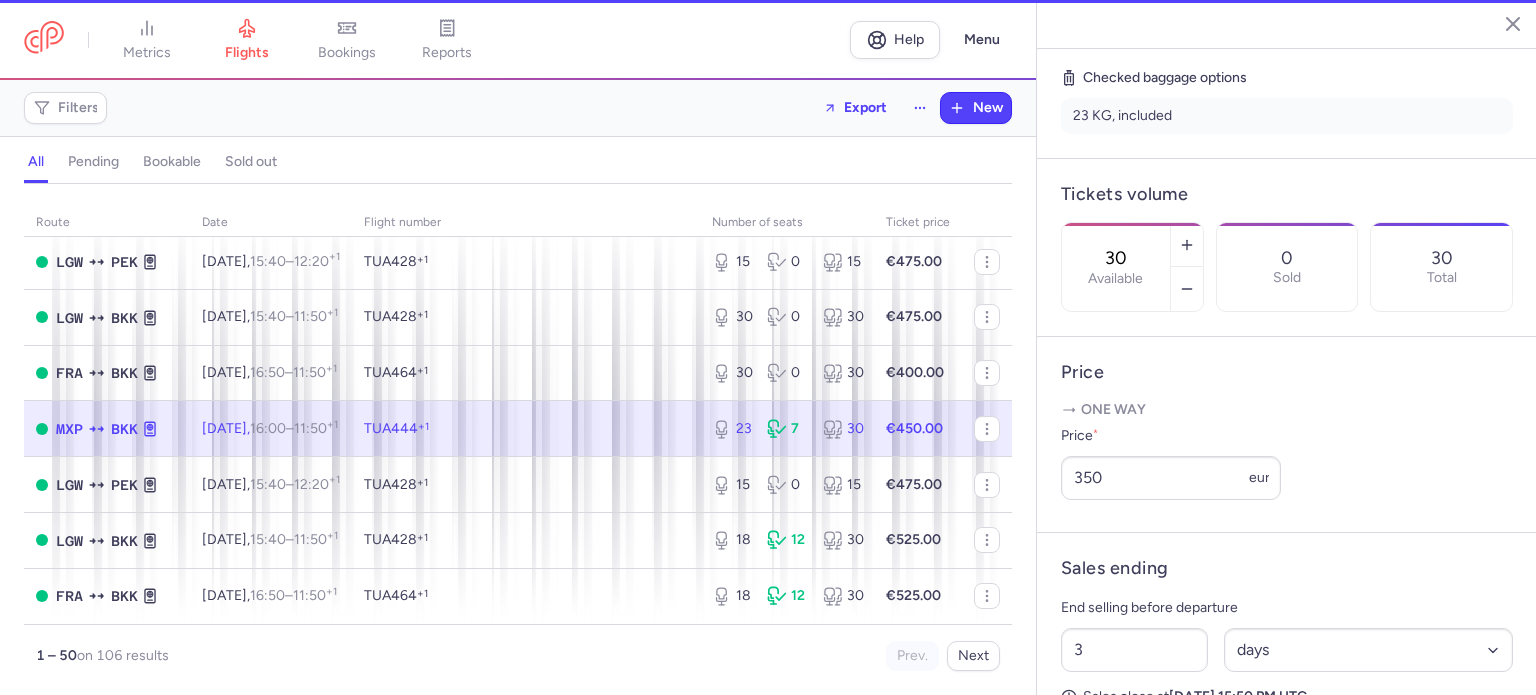 type on "23" 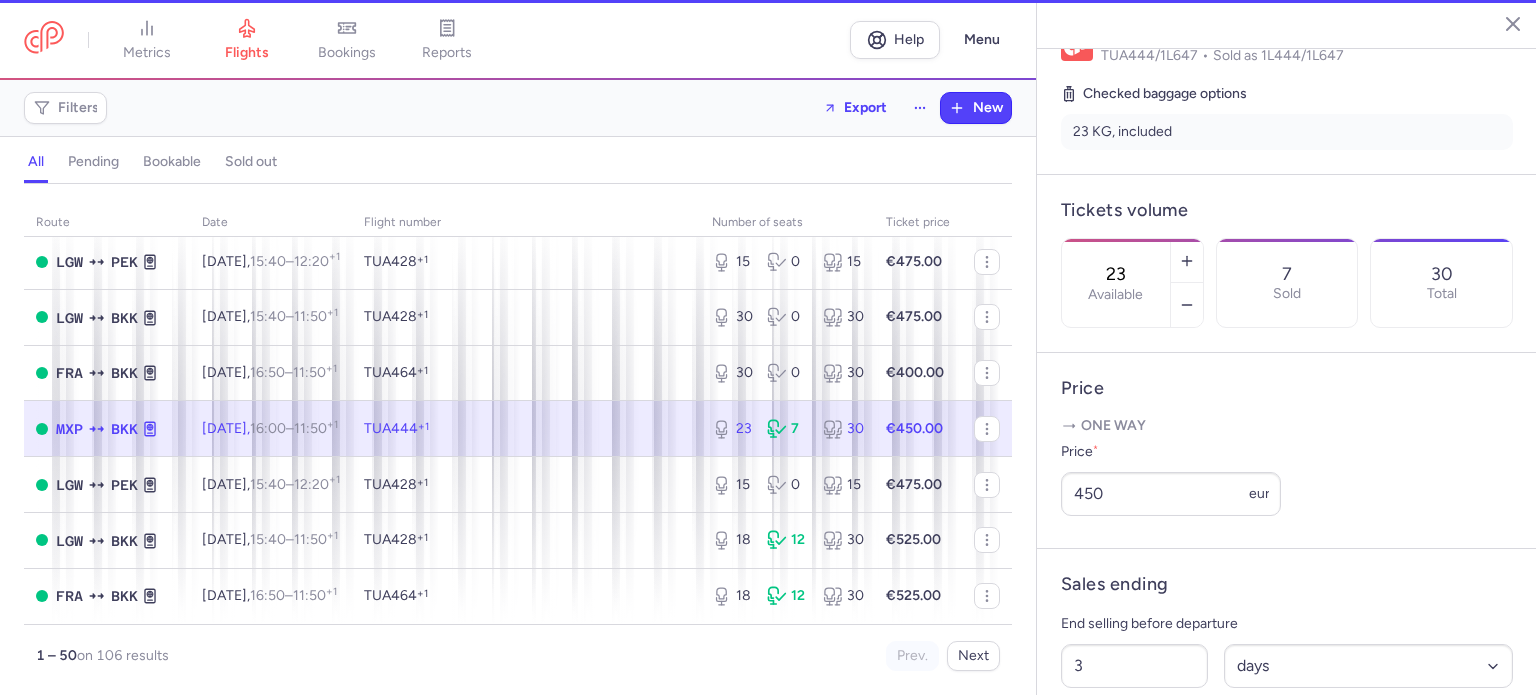 scroll, scrollTop: 500, scrollLeft: 0, axis: vertical 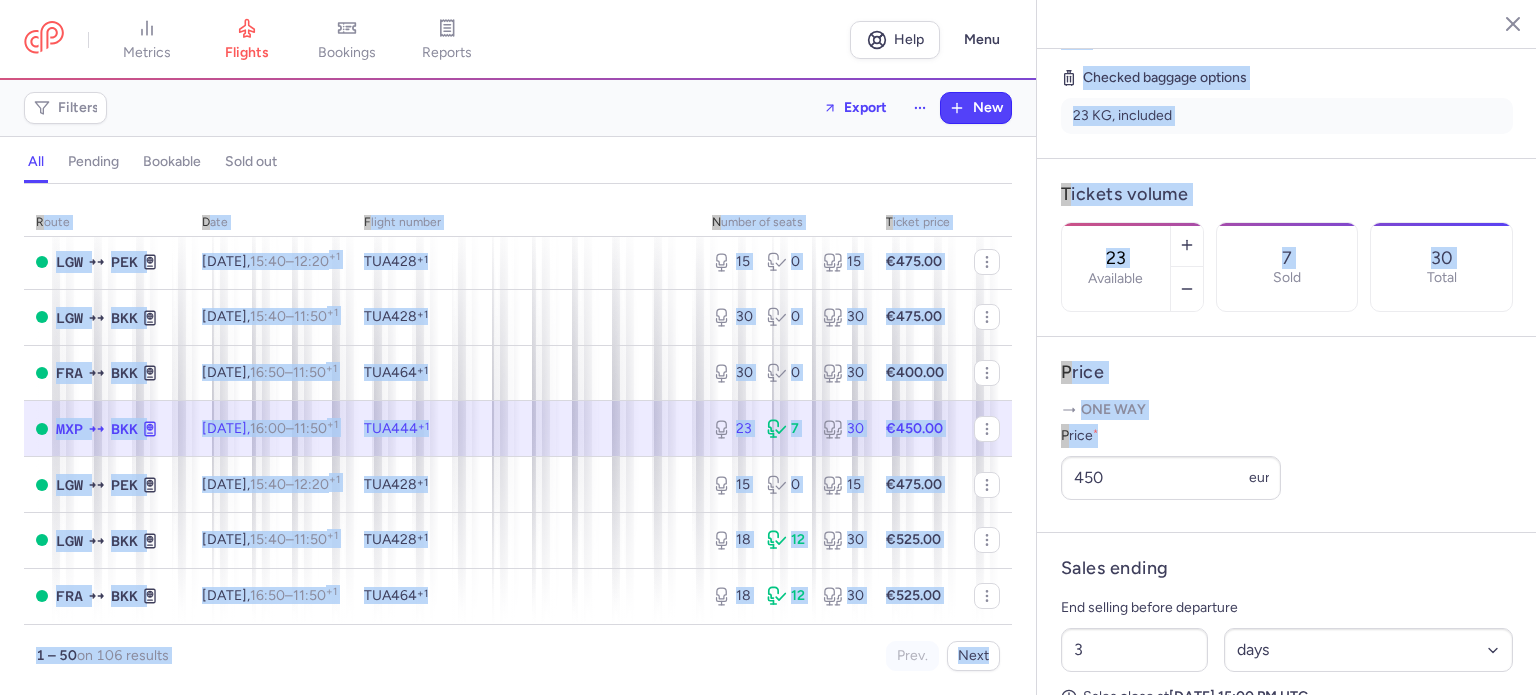 drag, startPoint x: 1167, startPoint y: 482, endPoint x: 1020, endPoint y: 492, distance: 147.33974 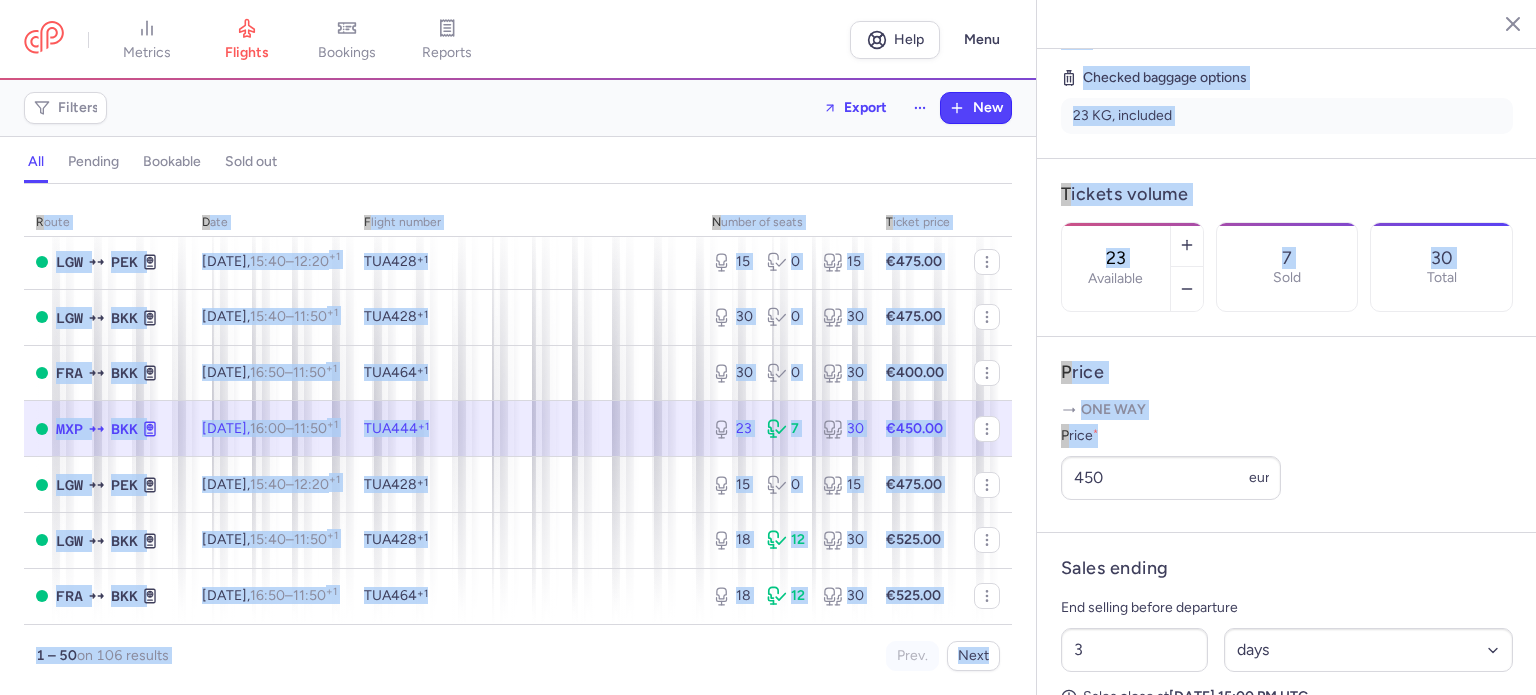 click on "metrics flights bookings reports  Help  Menu Filters  Export  New all pending bookable sold out route date Flight number number of seats Ticket price [DATE]  MXP  PEK [DATE]  16:30  –  12:20  +1  TUA444  +1 2 8 10 €375.00  FRA  BKK [DATE]  17:25  –  13:05  +1  TUA464  +1 0 8 8 €415.00 [DATE]  FRA  BKK [DATE]  17:25  –  13:05  +1  TUA464  +1 5 7 12 €525.00  PEK  FRA [DATE]  04:50  –  15:00  +0  TUA608  +1 4 0 4 €350.00  FRA  BKK [DATE]  17:25  –  13:05  +1  TUA464  +1 5 4 9 €525.00  MXP  PEK [DATE]  16:30  –  12:20  +1  TUA444  +1 7 2 9 €400.00  FRA  BKK [DATE]  17:25  –  13:05  +1  TUA464  +1 9 0 9 €525.00  MXP  PEK [DATE]  16:30  –  12:20  +1  TUA444  +1 9 0 9 €300.00  FRA  BKK [DATE]  17:25  –  13:05  +1  TUA464  +1 9 0 9 €475.00  FRA  BKK [DATE]  17:25  –  13:05  +1  TUA464  +1 9 0 9 €475.00 [DATE]  FRA  BKK [DATE]  17:25  –  13:05  +1  TUA464  +1 9 0 9 €425.00  FRA  BKK [DATE]  17:25 2" 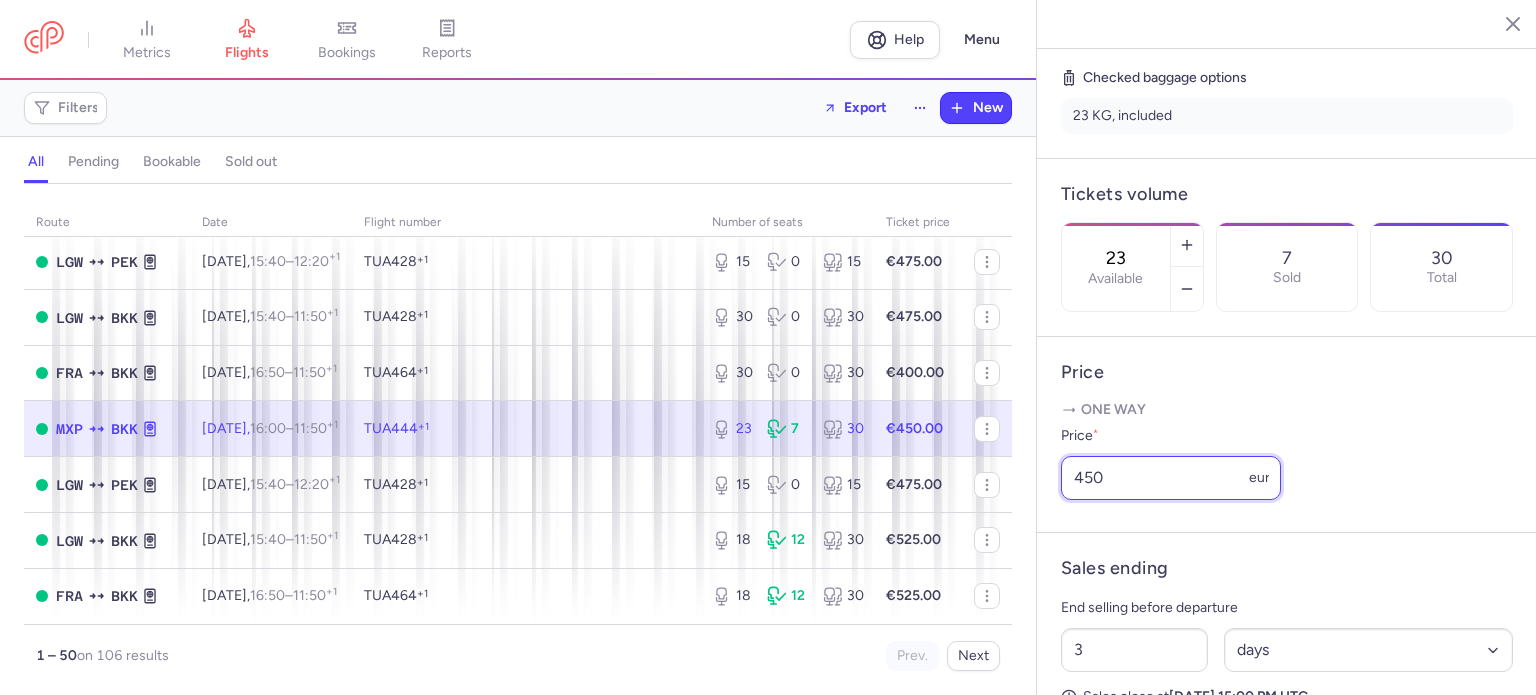 click on "450" at bounding box center (1171, 478) 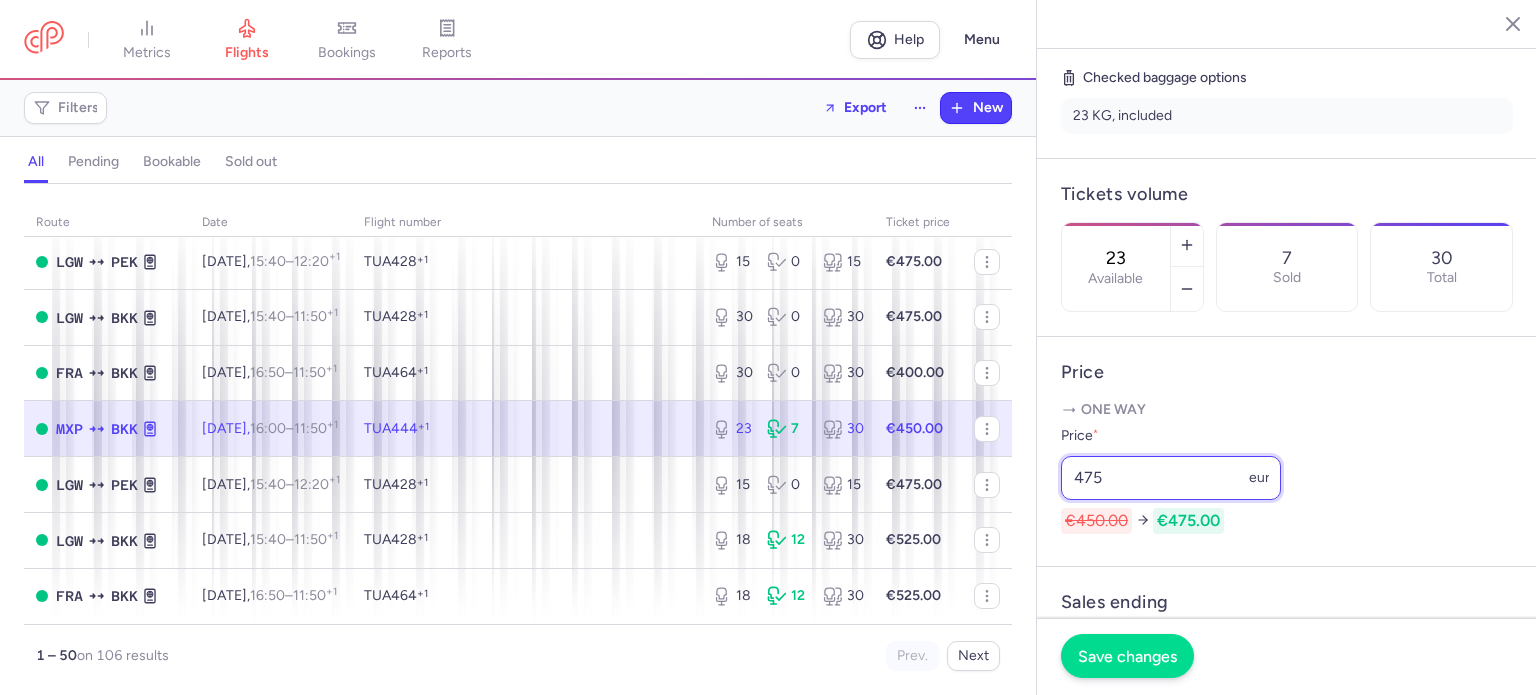 type on "475" 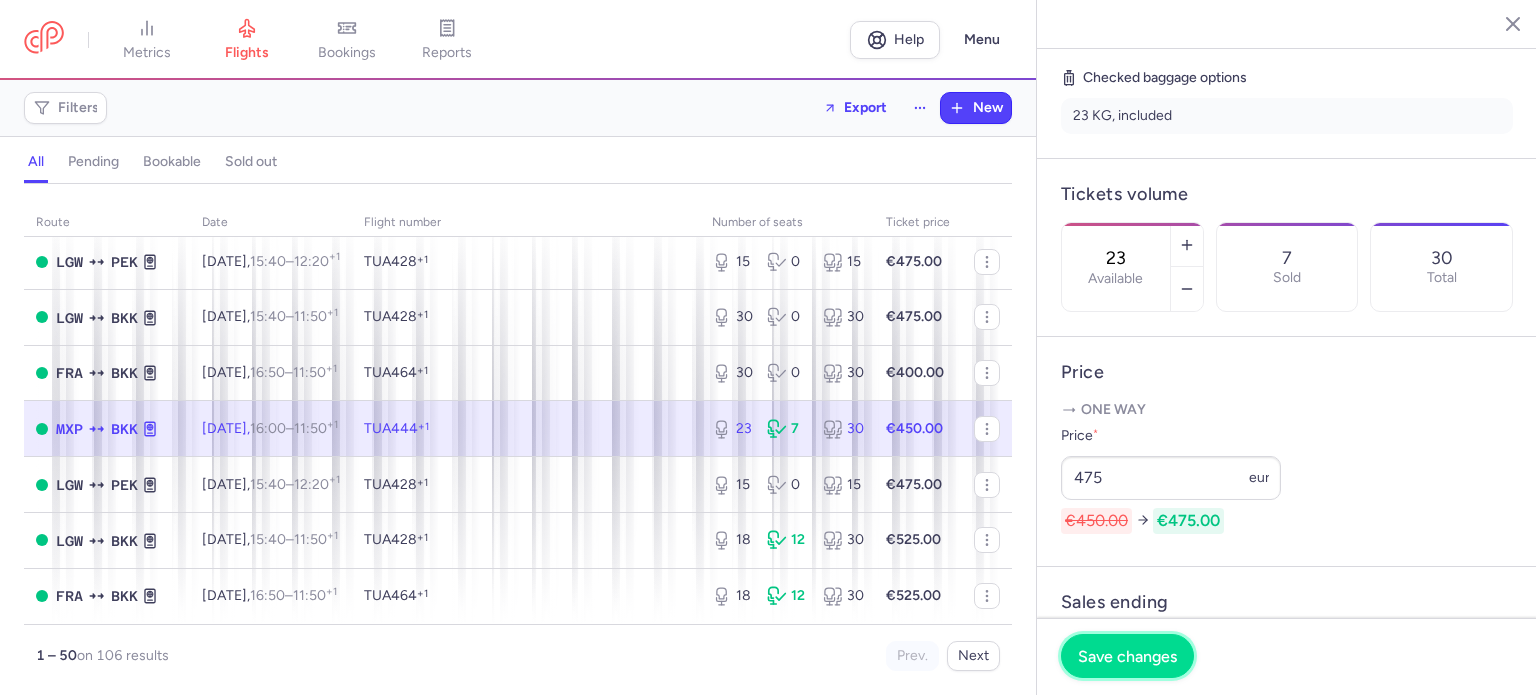 click on "Save changes" at bounding box center [1127, 656] 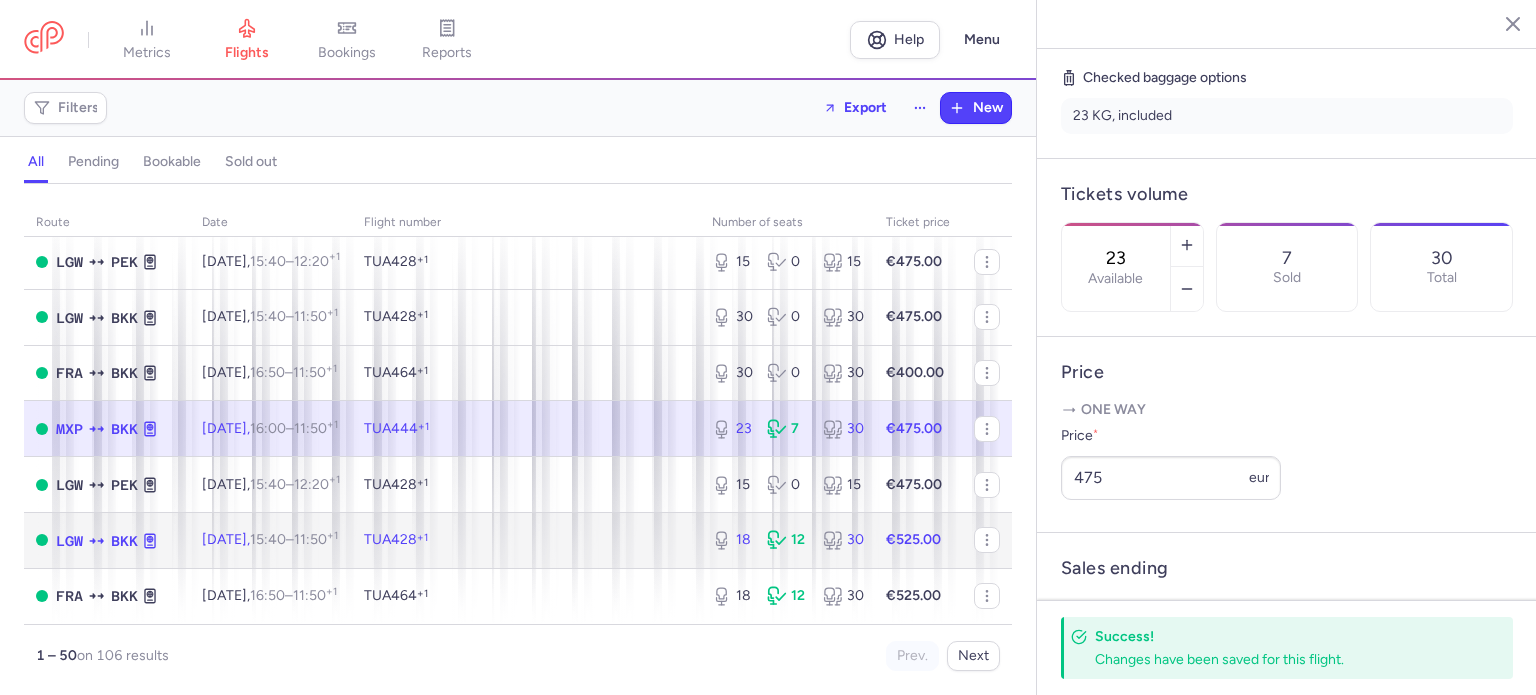click on "€525.00" 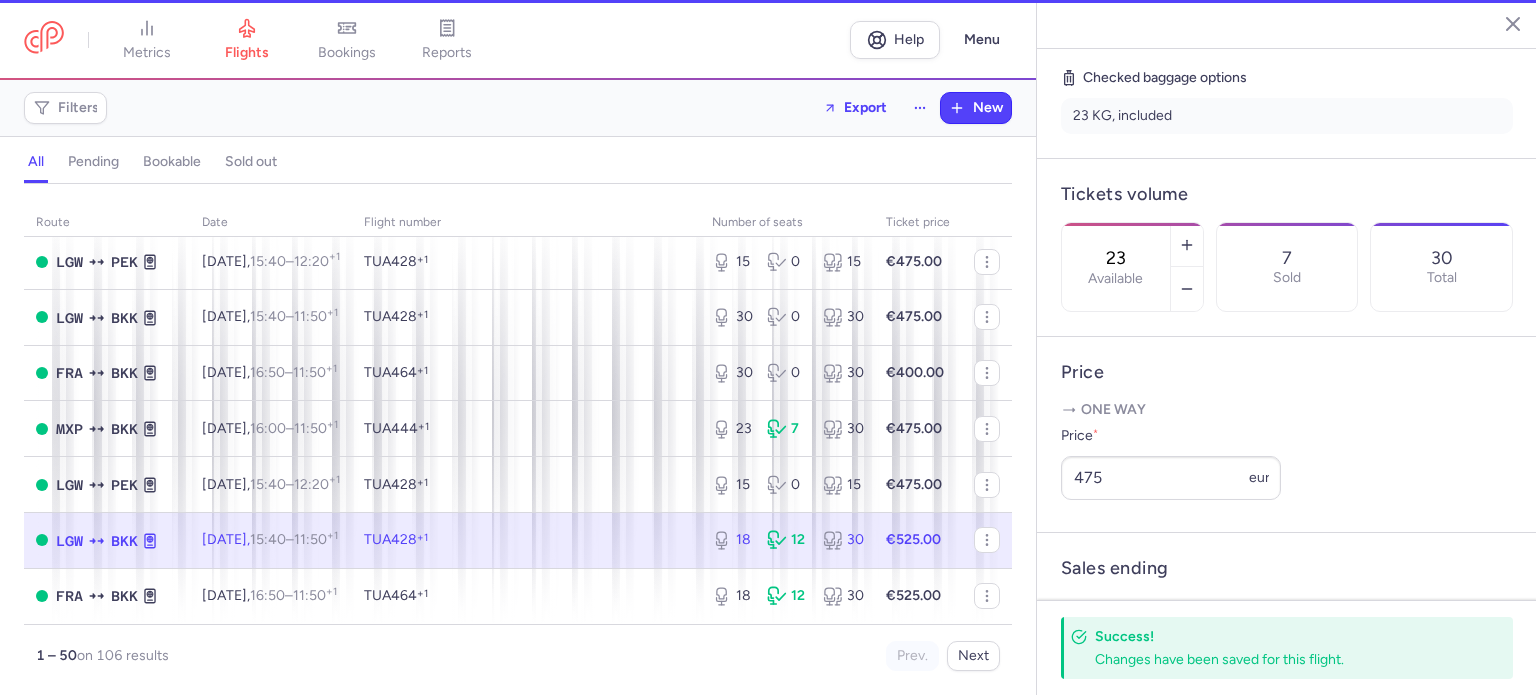 type on "18" 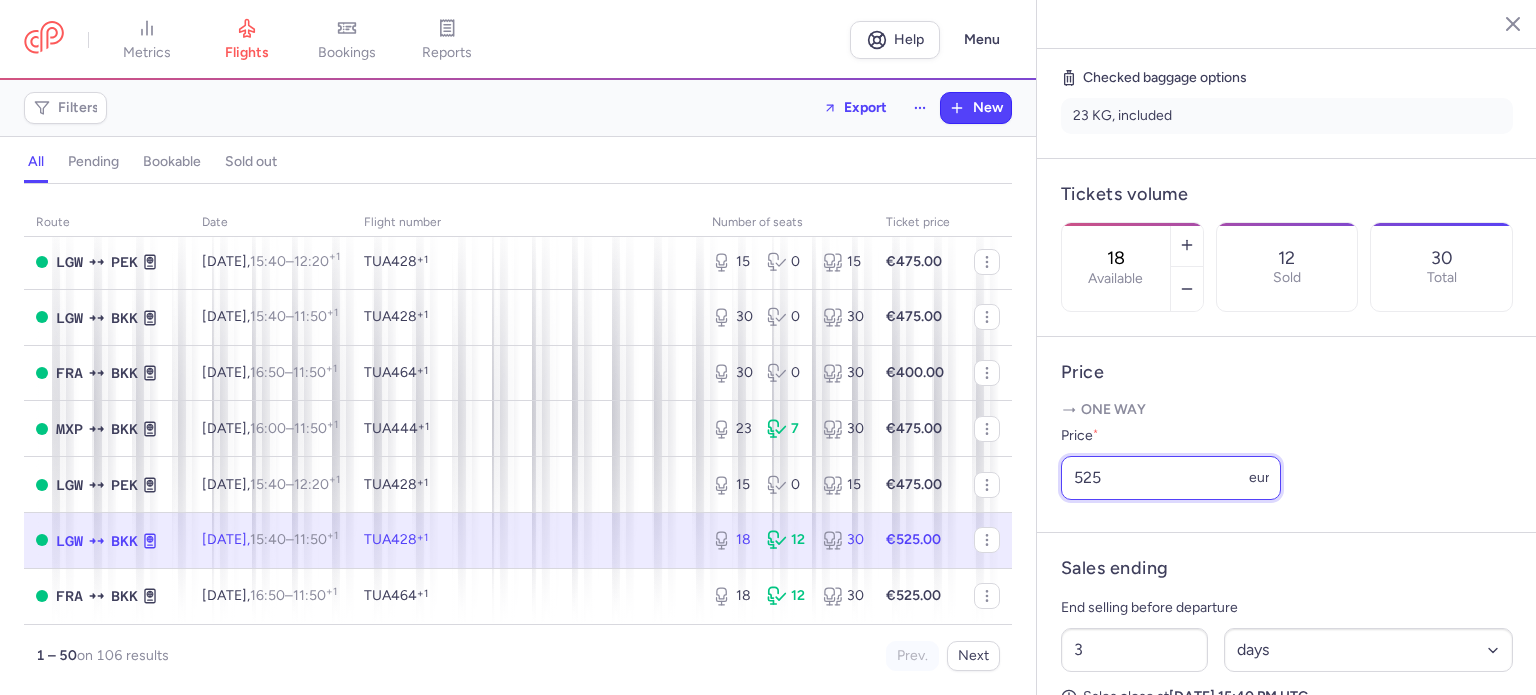 click on "525" at bounding box center (1171, 478) 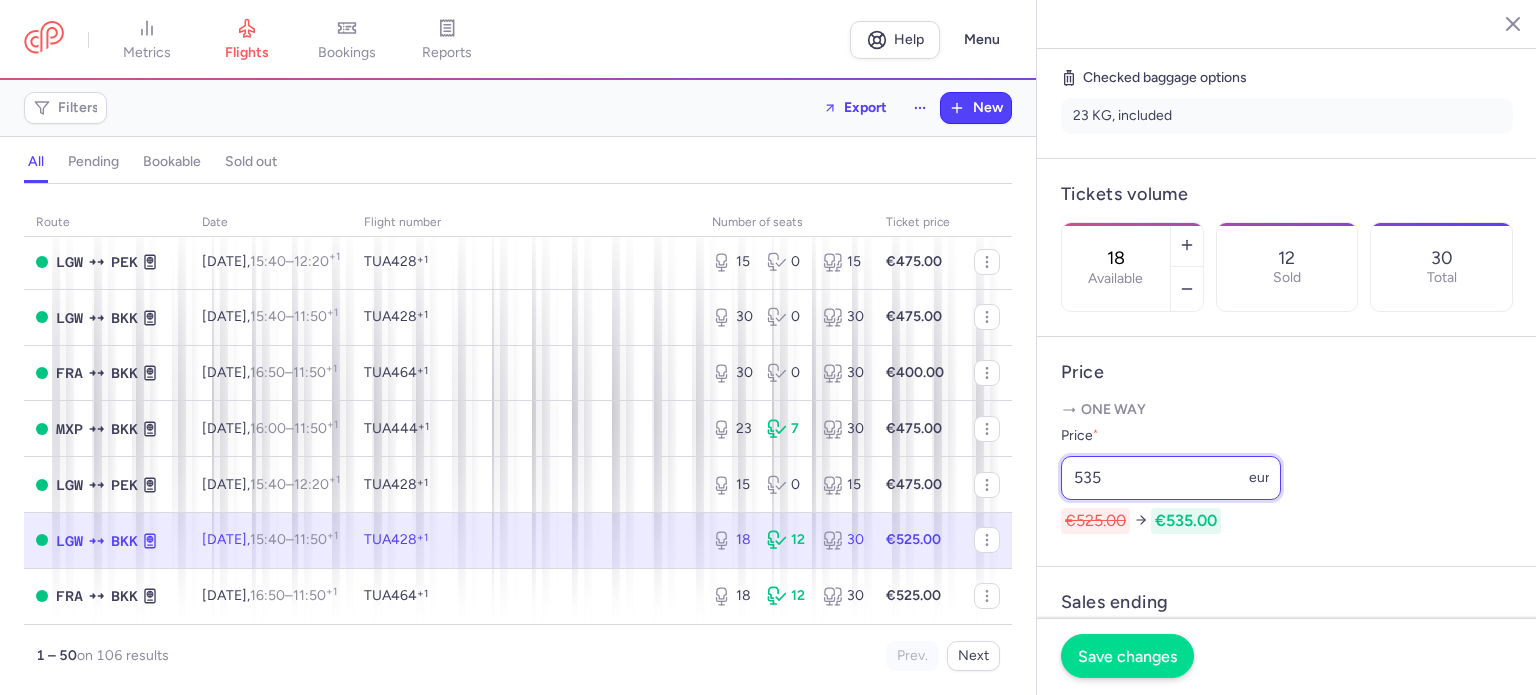 type on "535" 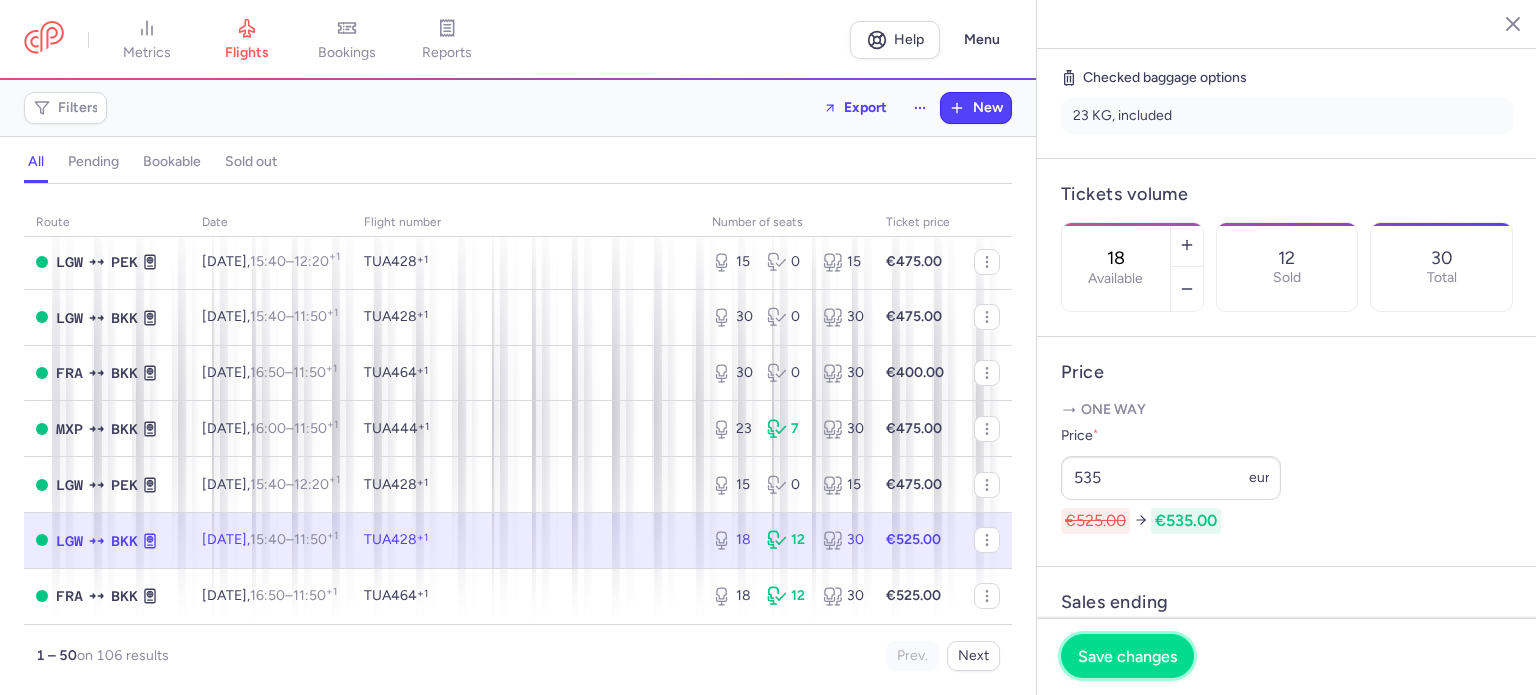 click on "Save changes" at bounding box center (1127, 656) 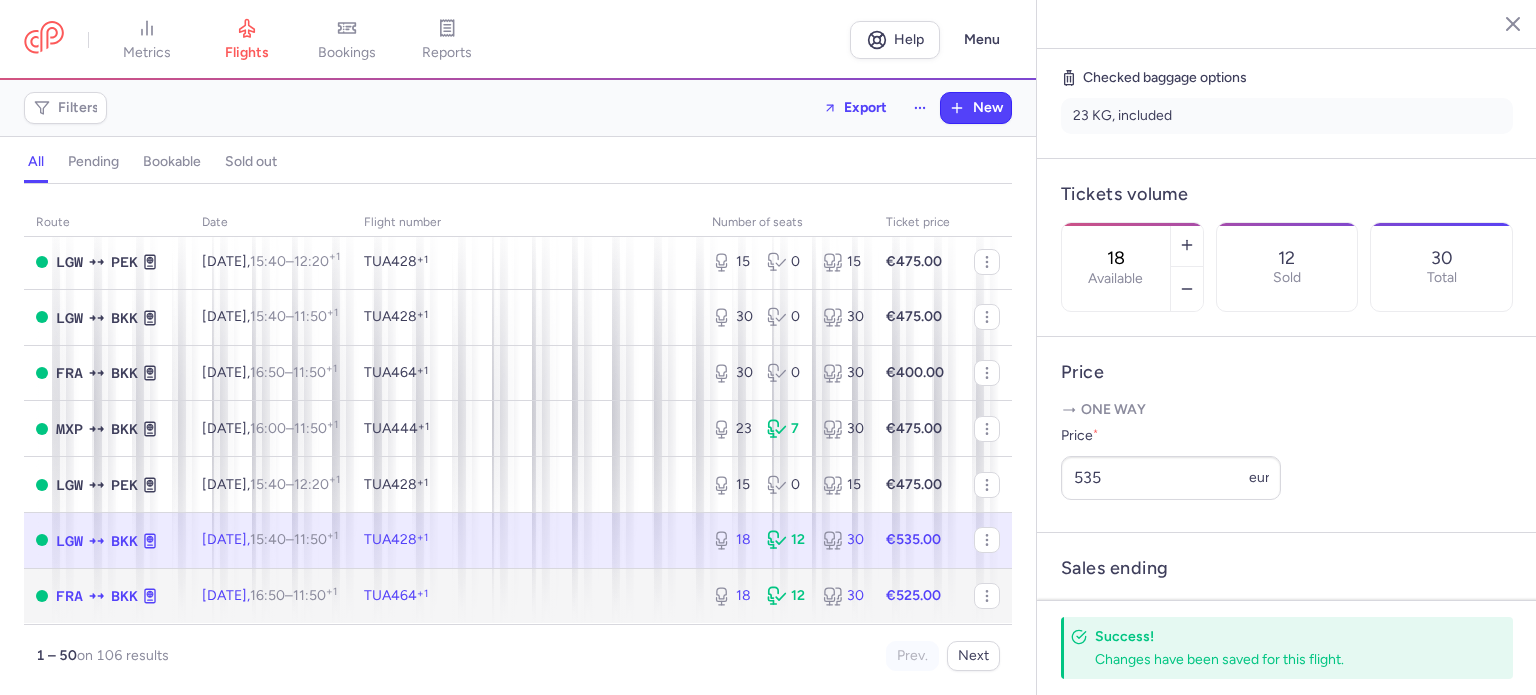 click on "€525.00" 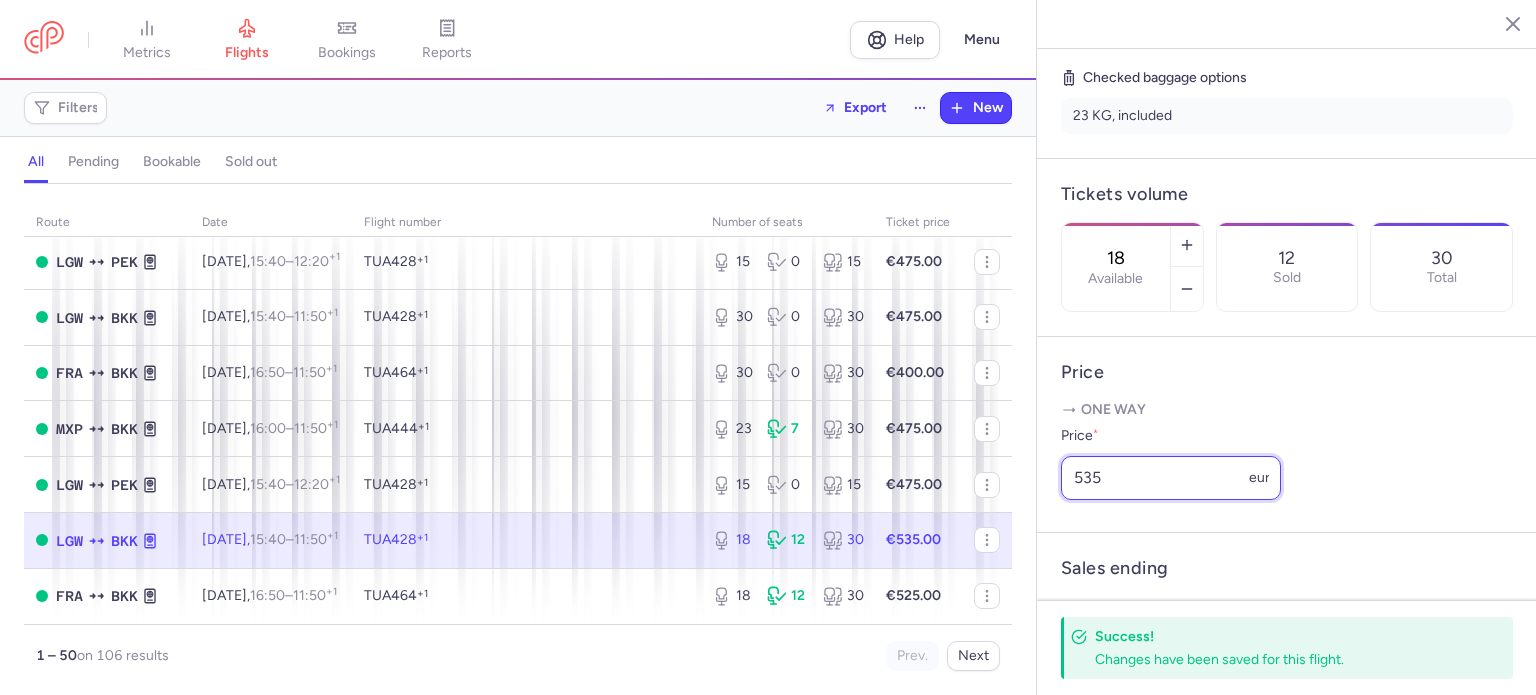 click on "535" at bounding box center [1171, 478] 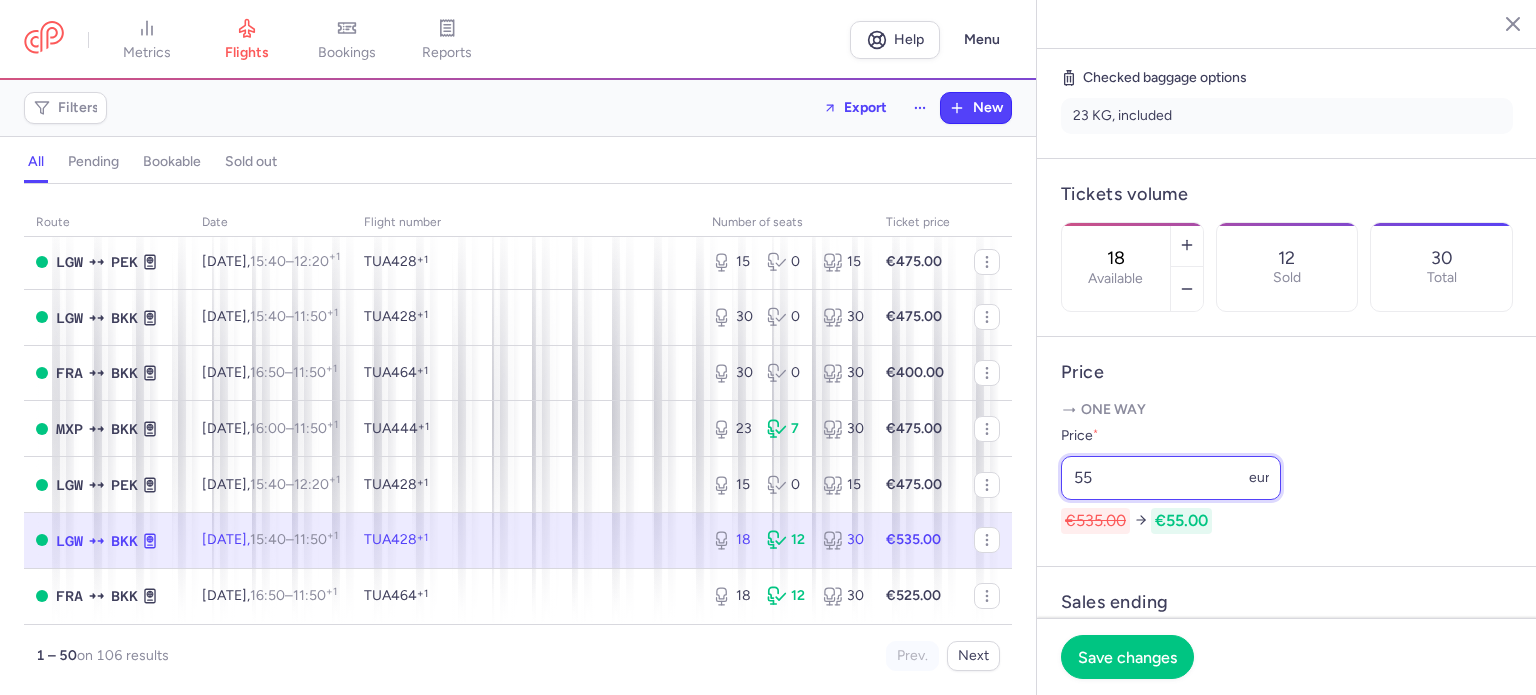 type on "535" 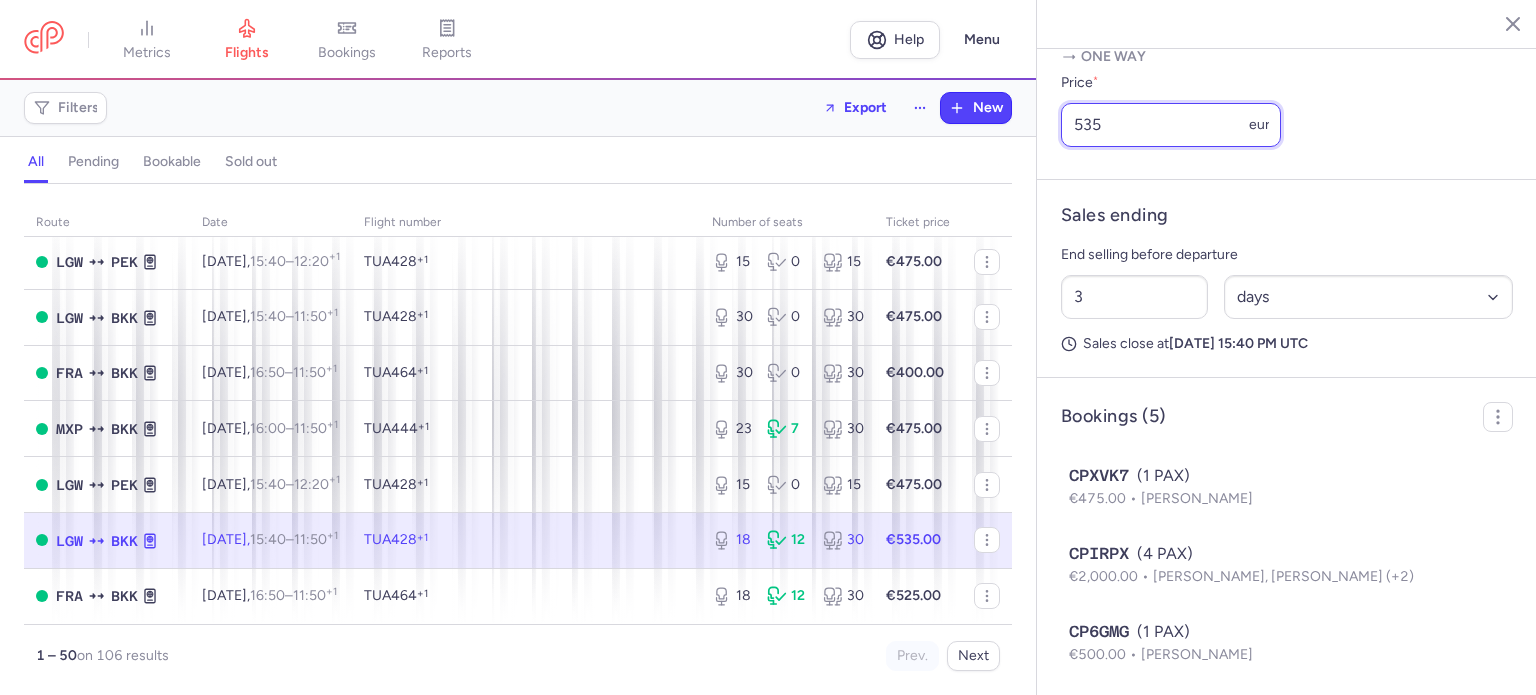 scroll, scrollTop: 547, scrollLeft: 0, axis: vertical 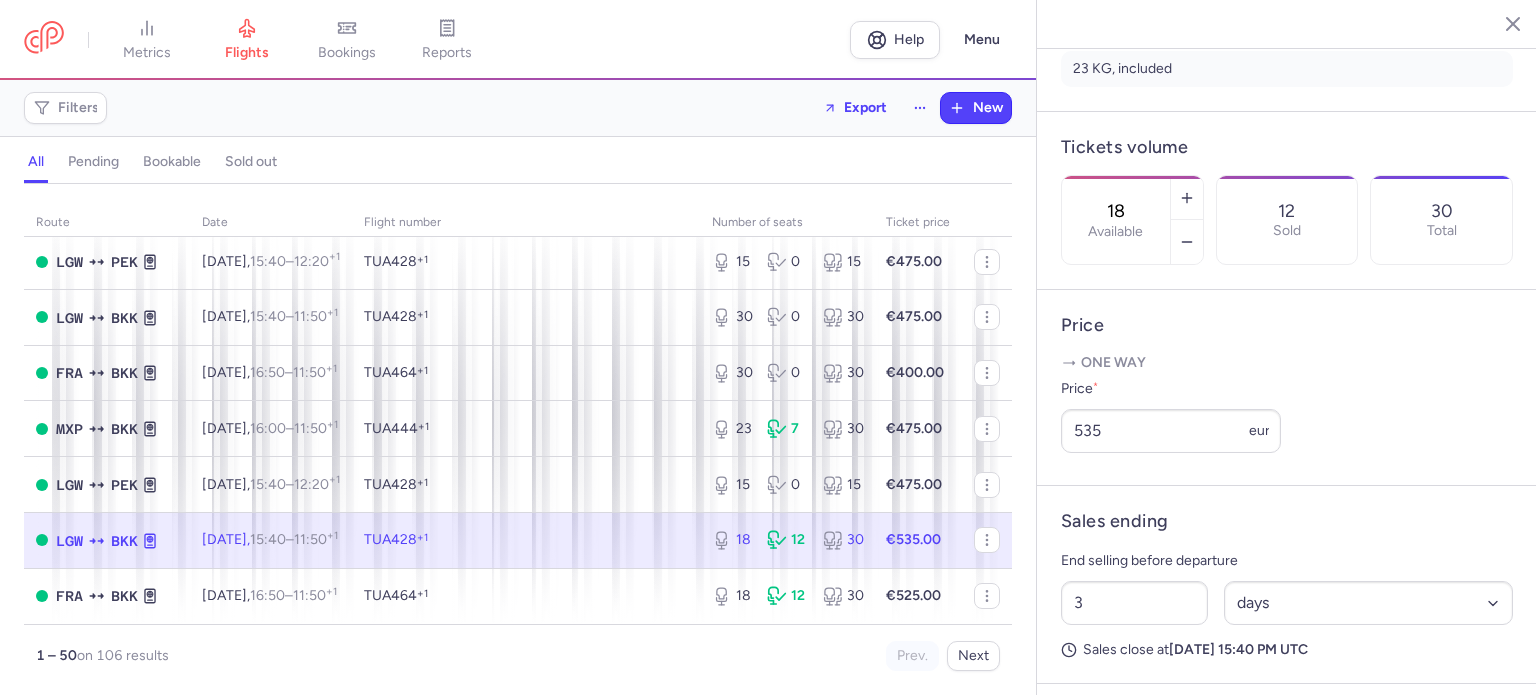 click on "Price  One way  Price  * 535 eur" at bounding box center [1287, 388] 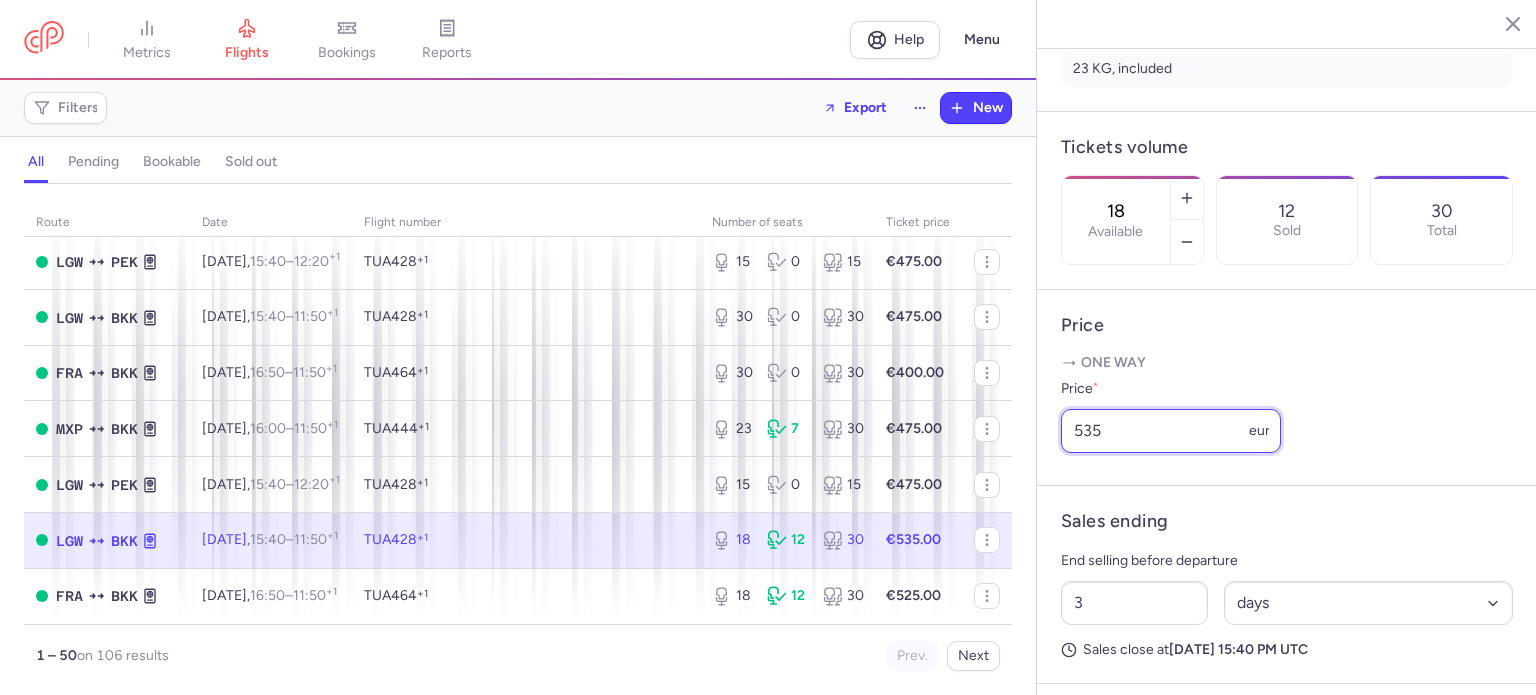 click on "535" at bounding box center [1171, 431] 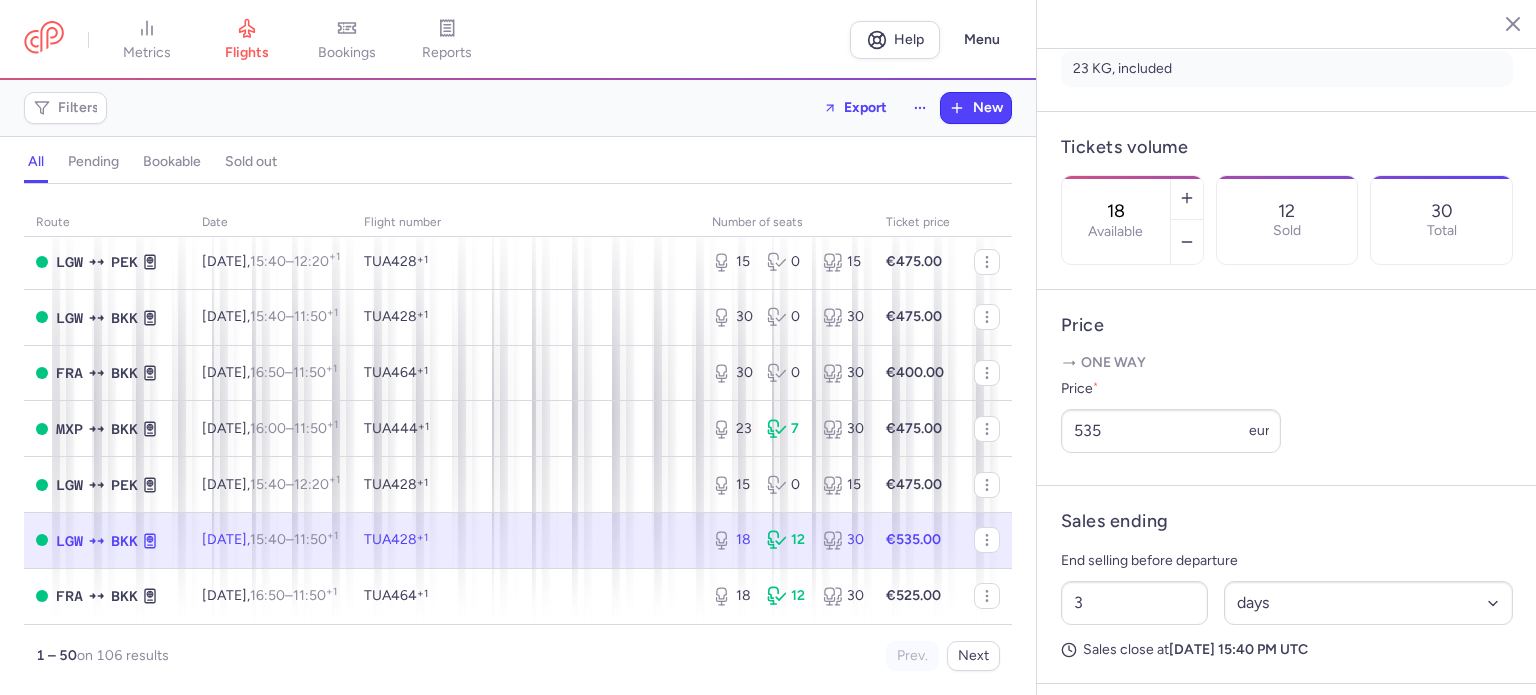 click on "One way  Price  * 535 eur" at bounding box center [1287, 403] 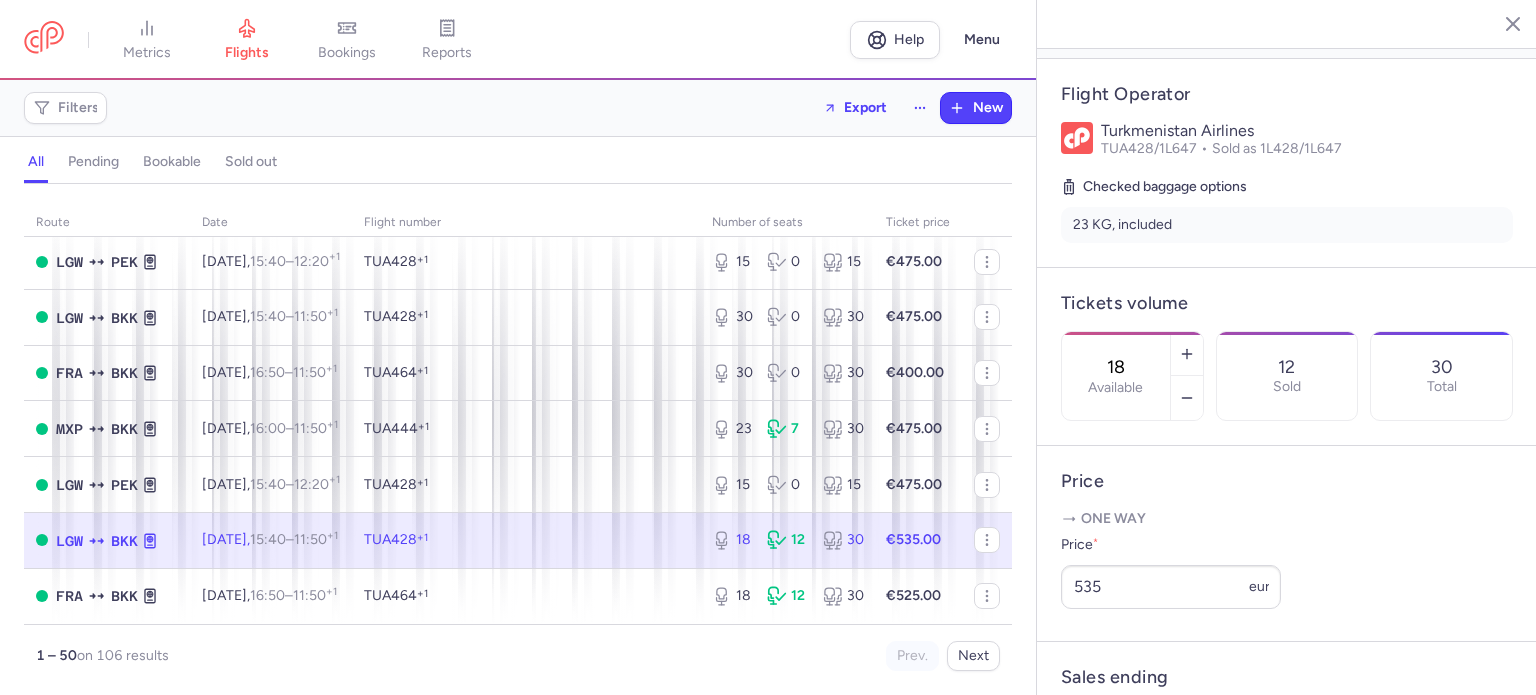 scroll, scrollTop: 387, scrollLeft: 0, axis: vertical 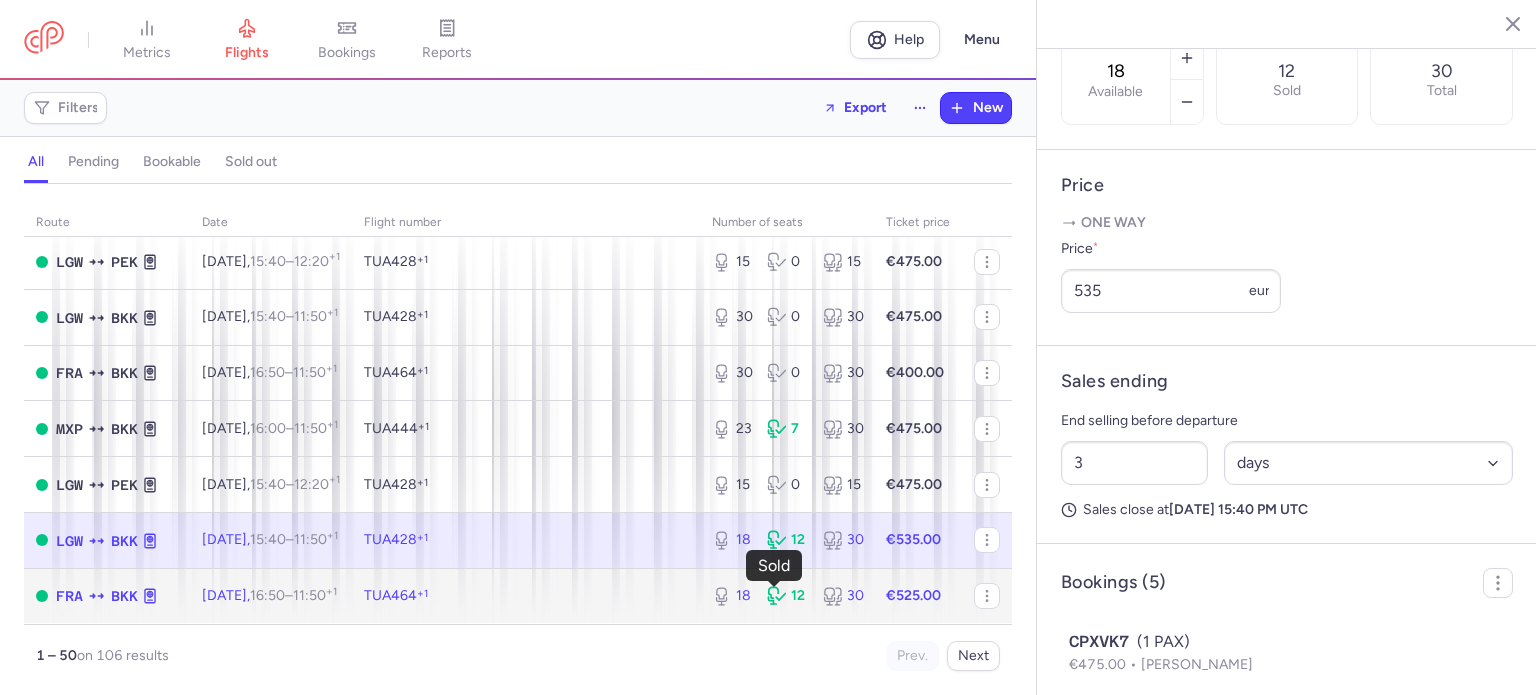 click on "12" at bounding box center (786, 596) 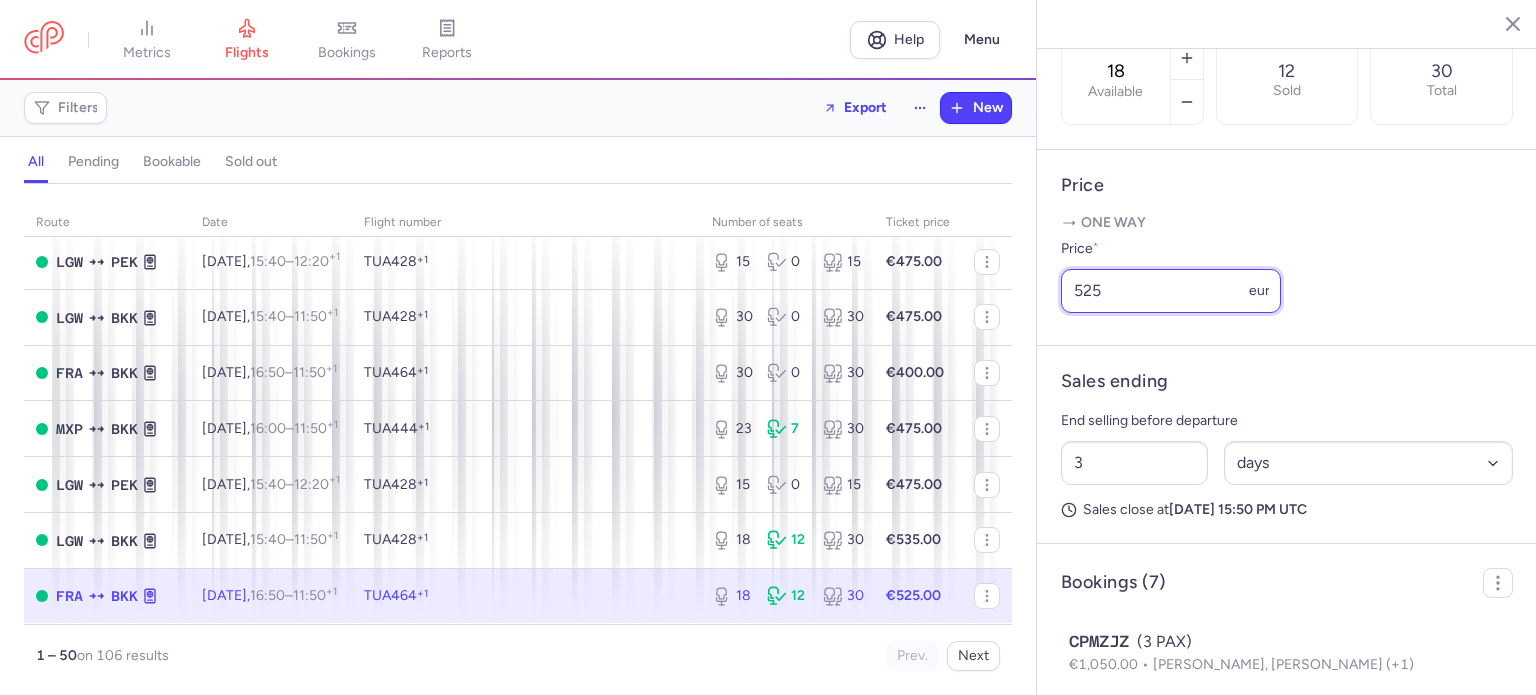 click on "525" at bounding box center (1171, 291) 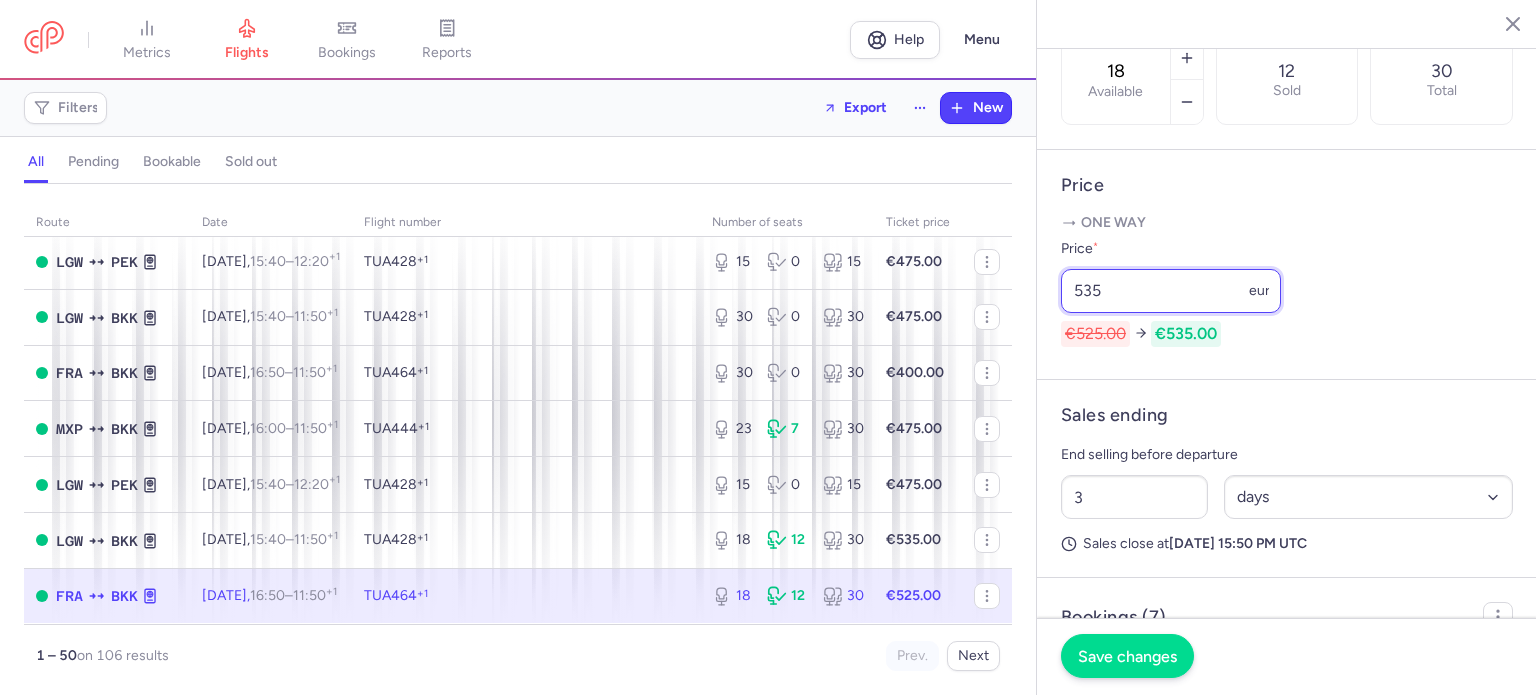 type on "535" 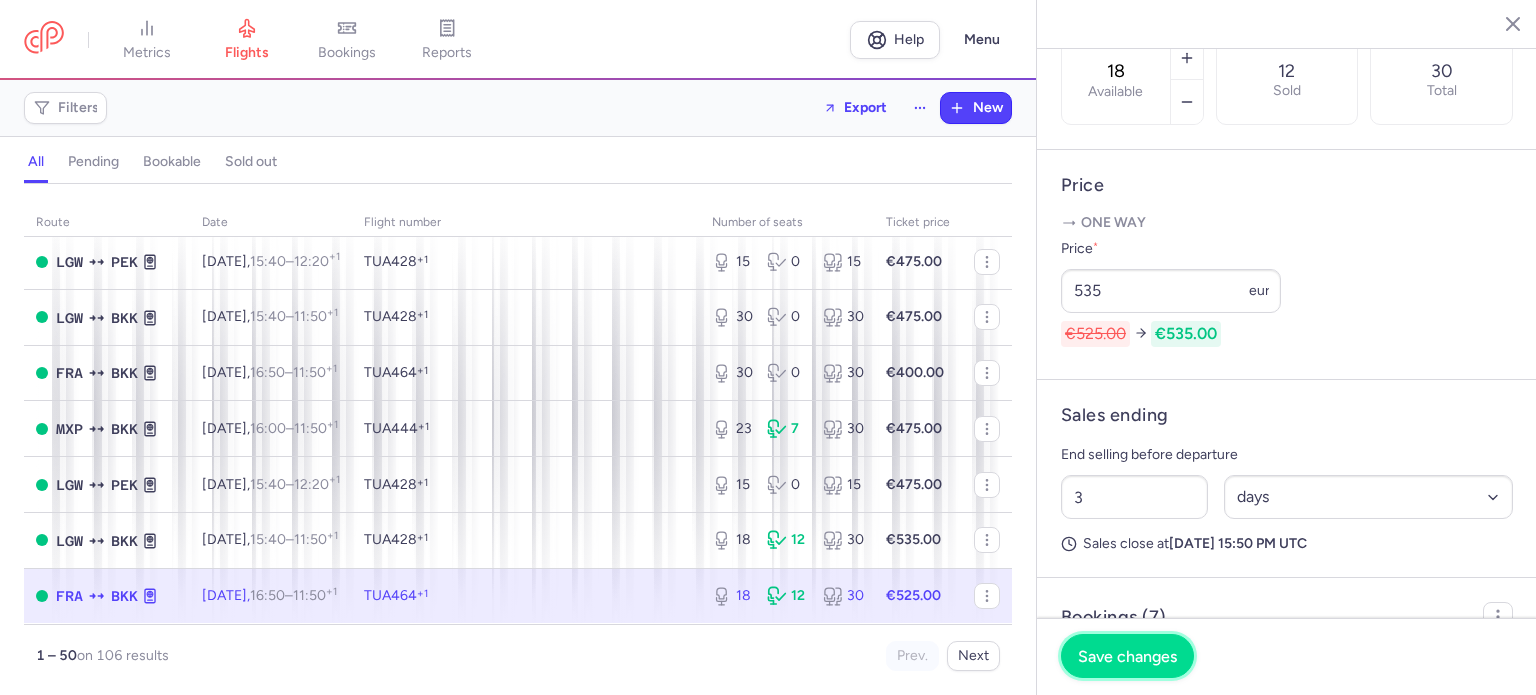 click on "Save changes" at bounding box center (1127, 656) 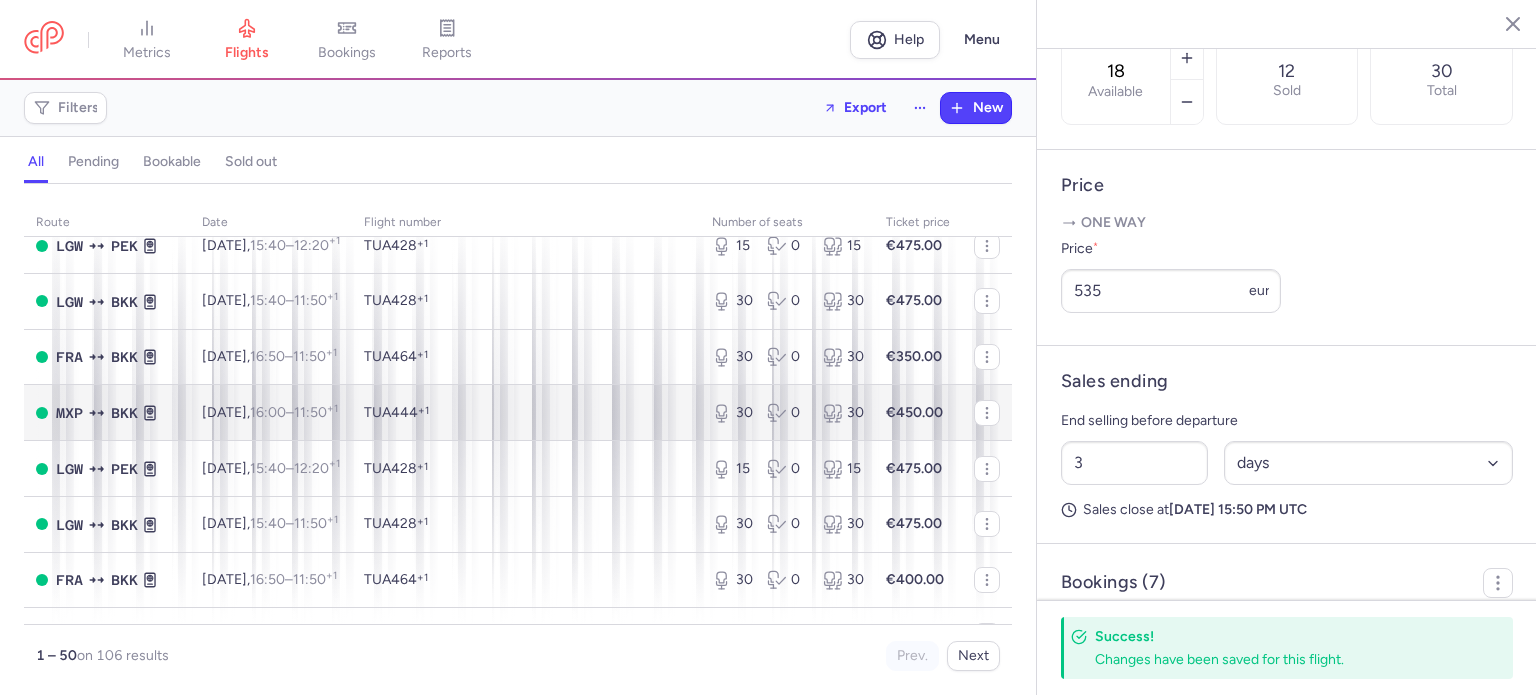 scroll, scrollTop: 2661, scrollLeft: 0, axis: vertical 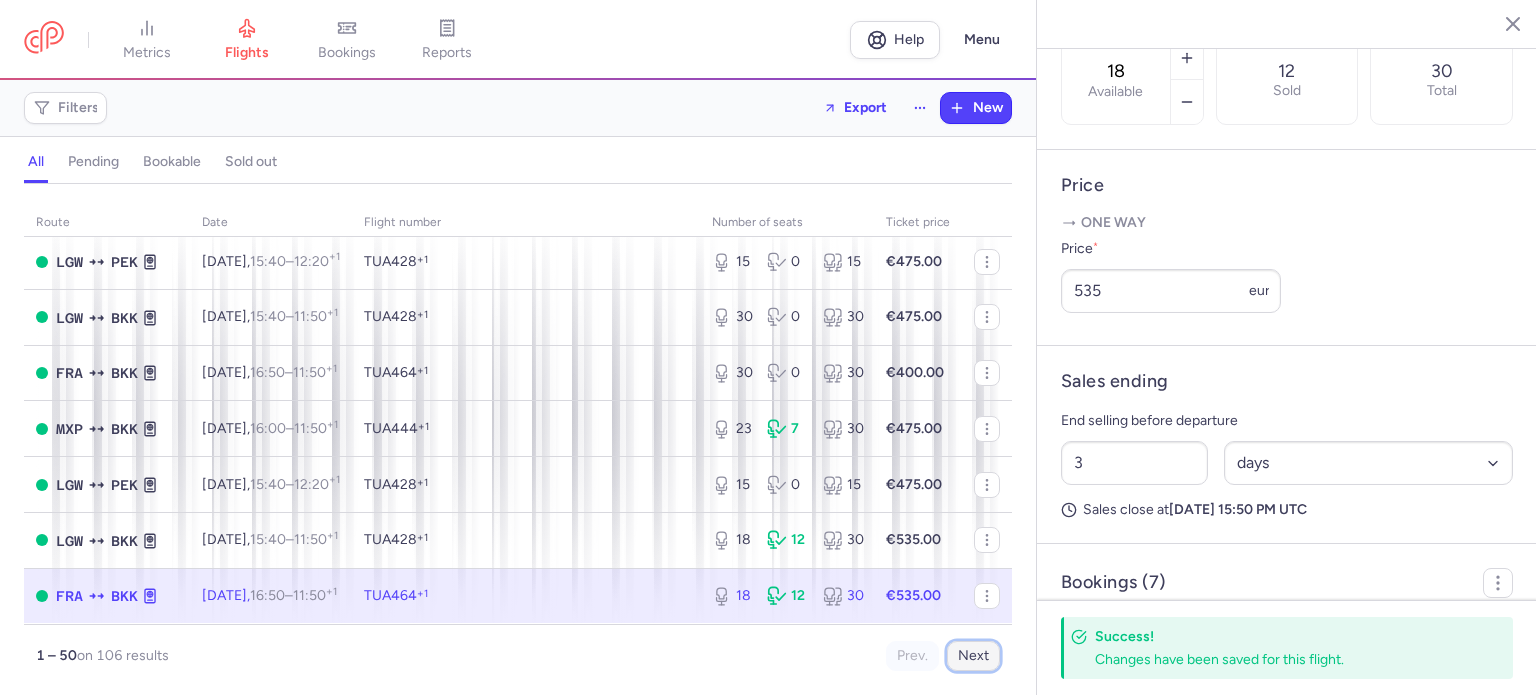 click on "Next" at bounding box center (973, 656) 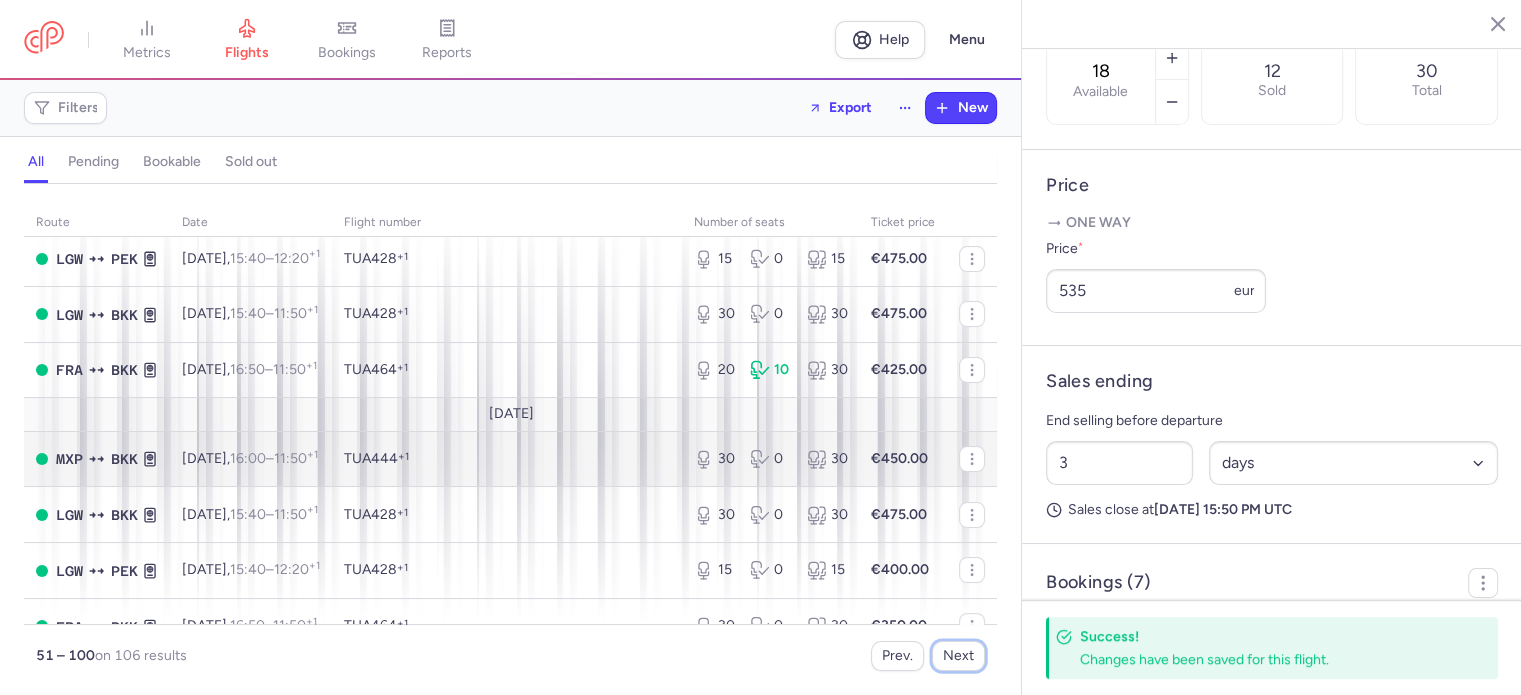 scroll, scrollTop: 0, scrollLeft: 0, axis: both 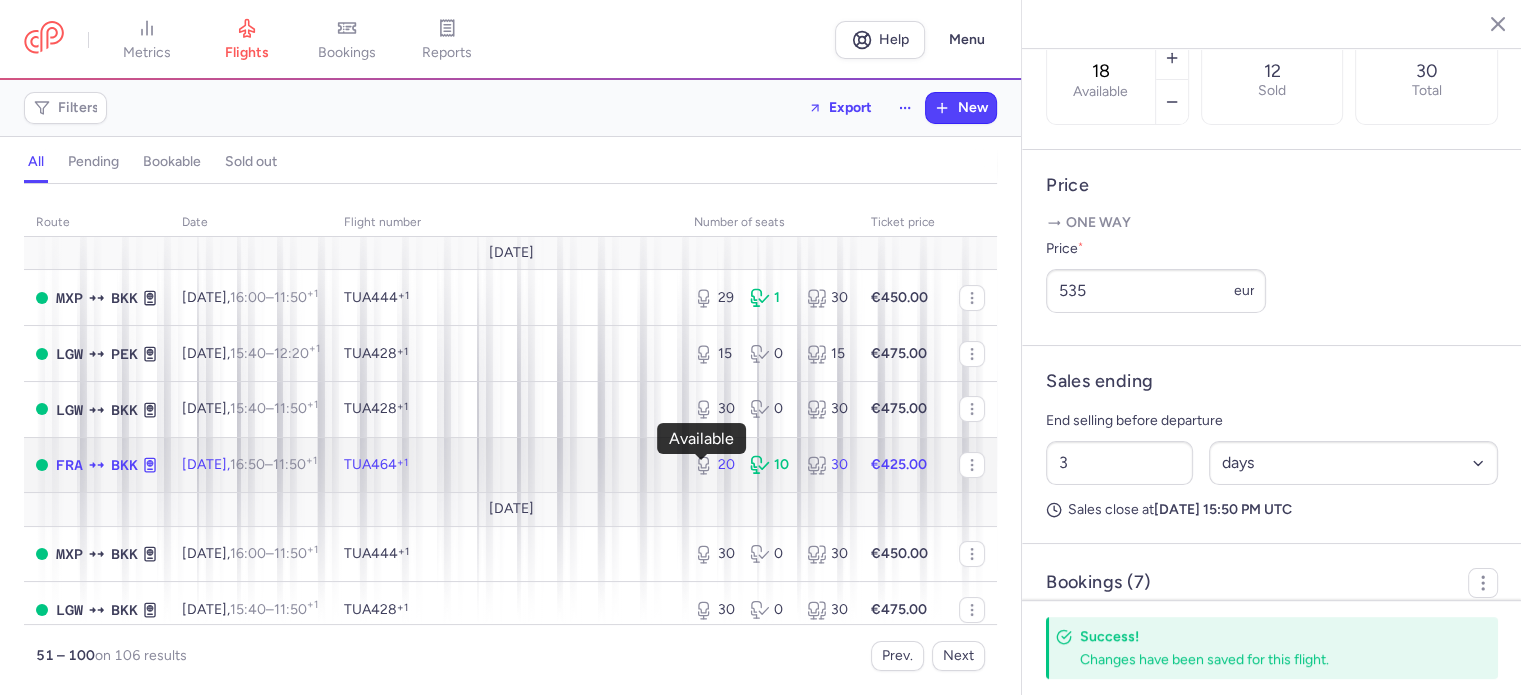 click on "20" at bounding box center [714, 465] 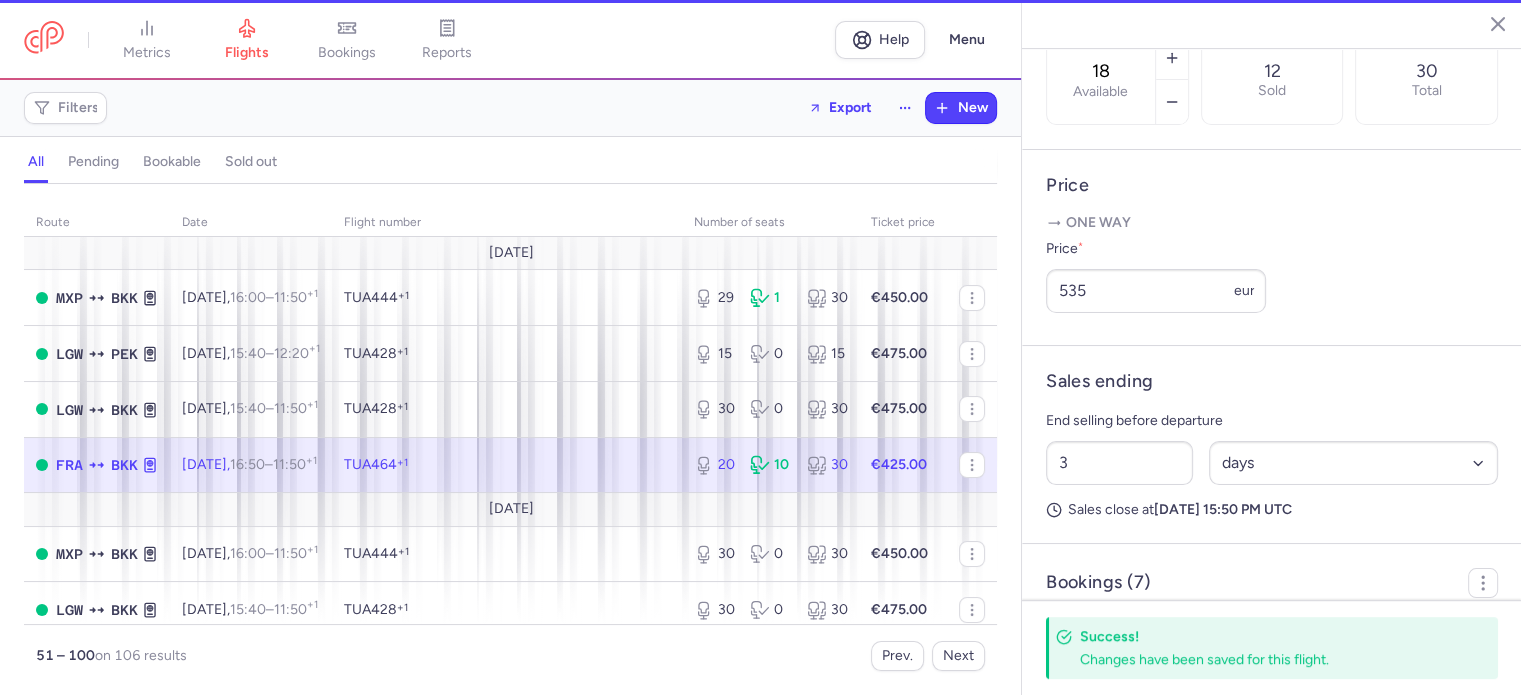 type on "20" 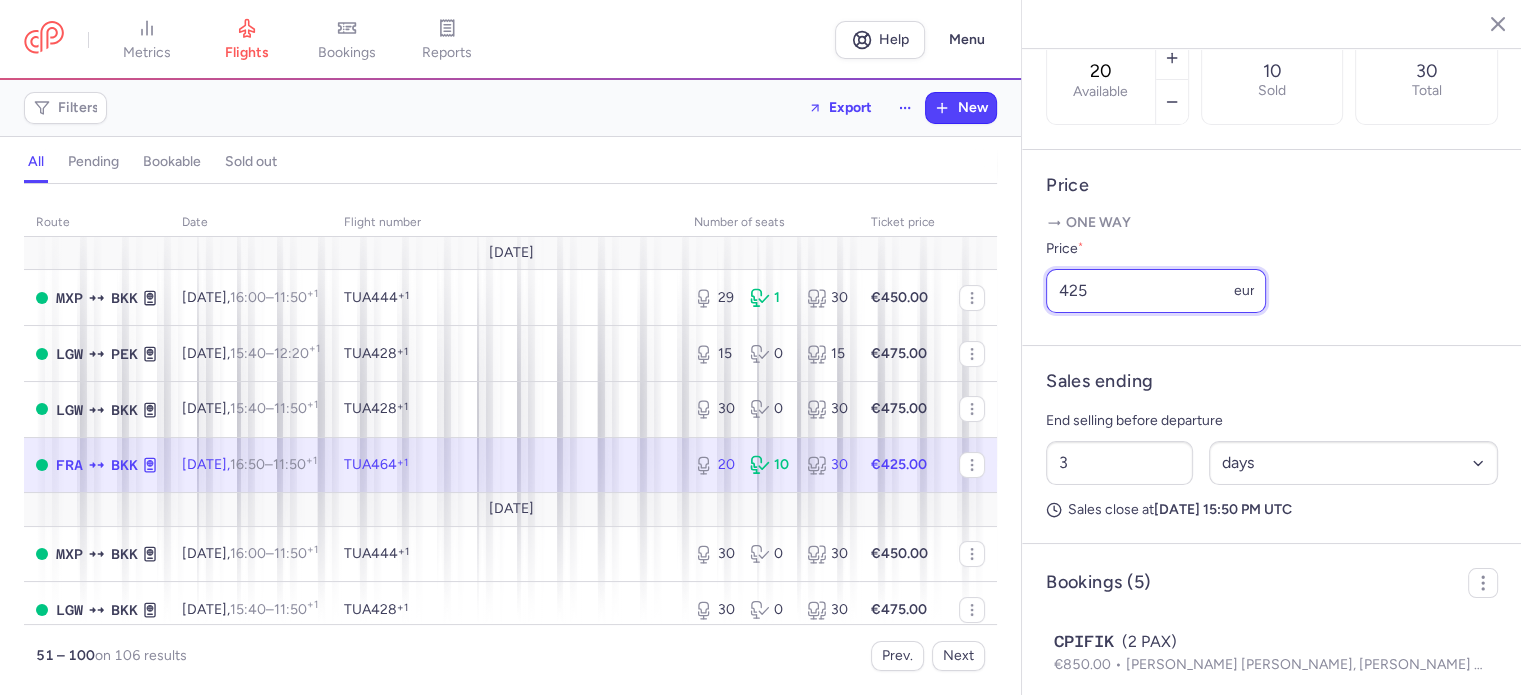 click on "425" at bounding box center [1156, 291] 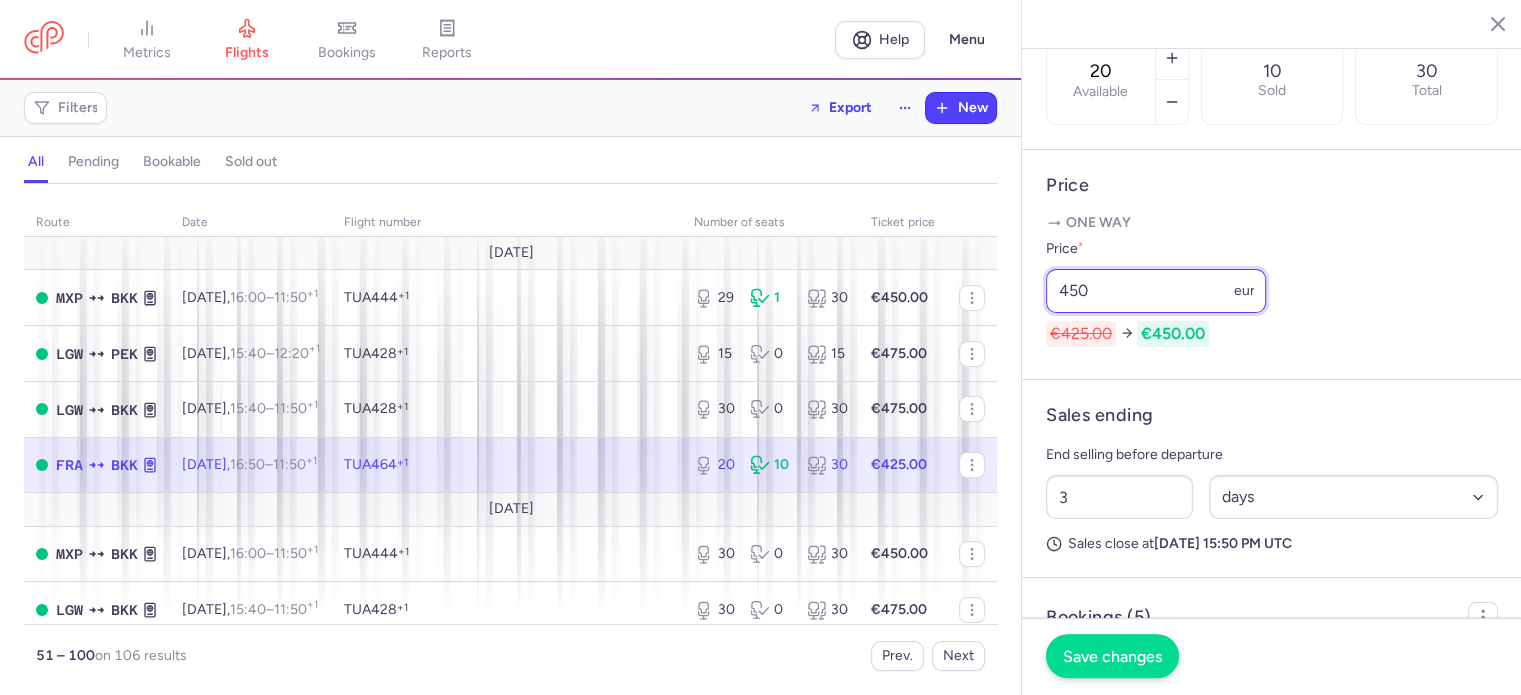 type on "450" 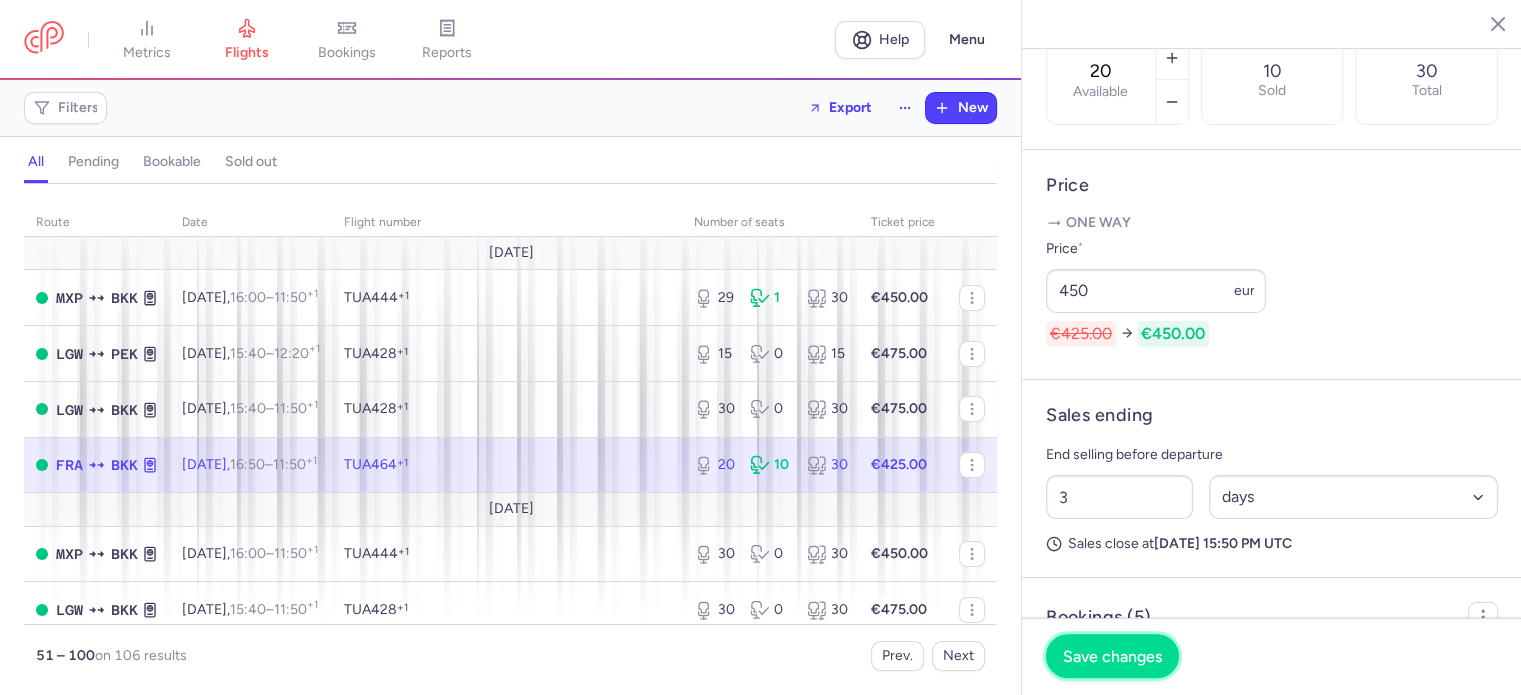 click on "Save changes" at bounding box center (1112, 656) 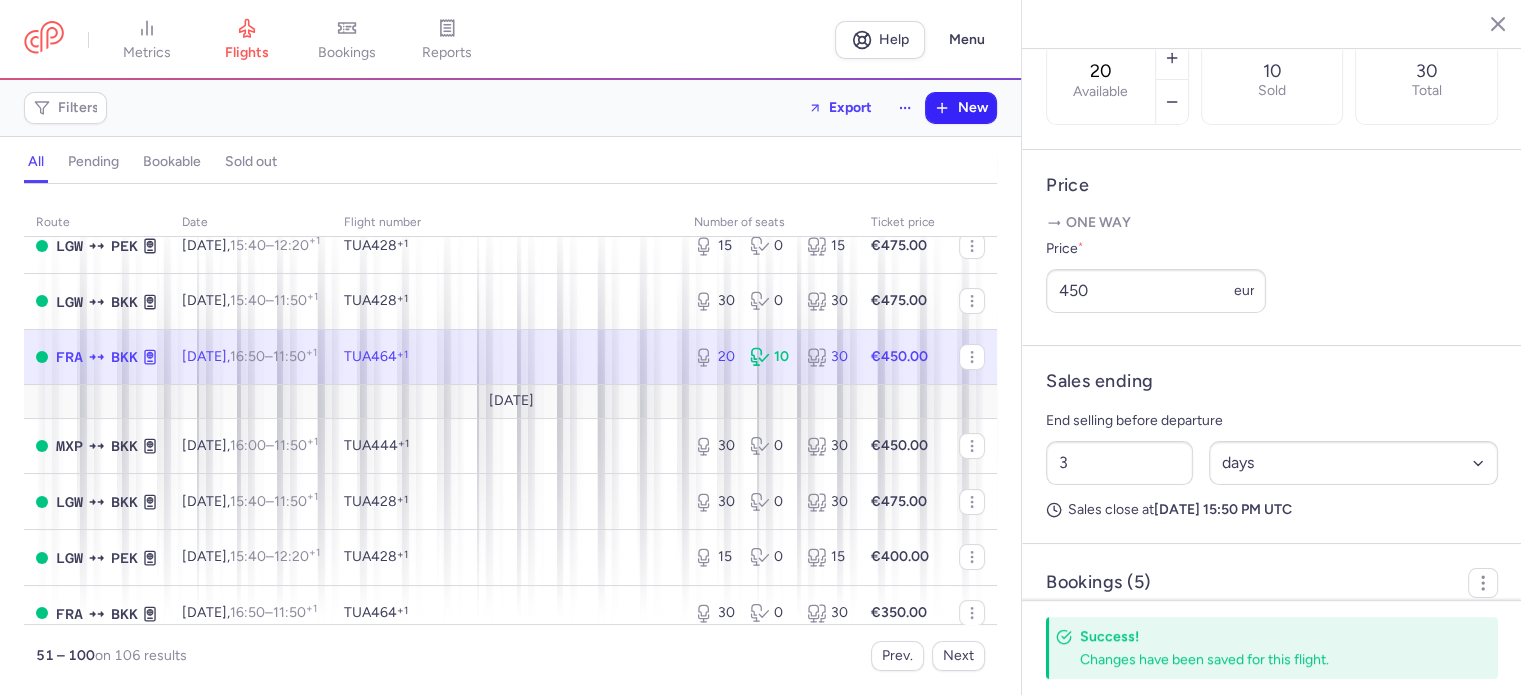 scroll, scrollTop: 0, scrollLeft: 0, axis: both 